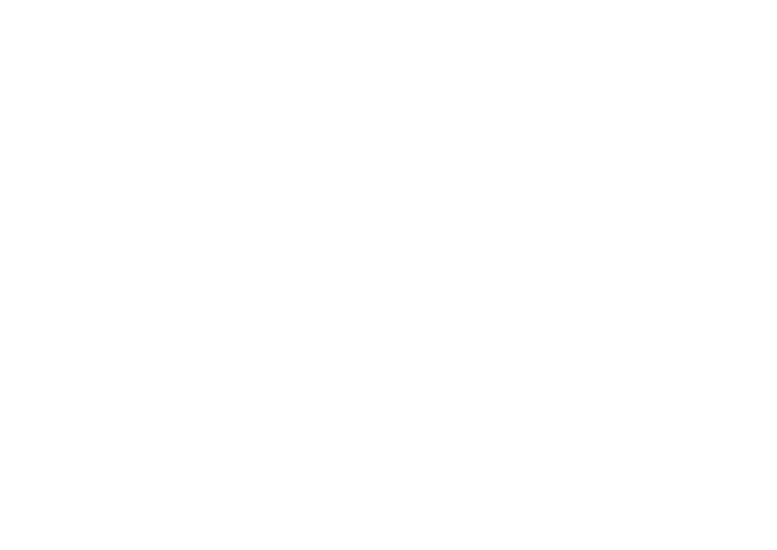 scroll, scrollTop: 0, scrollLeft: 0, axis: both 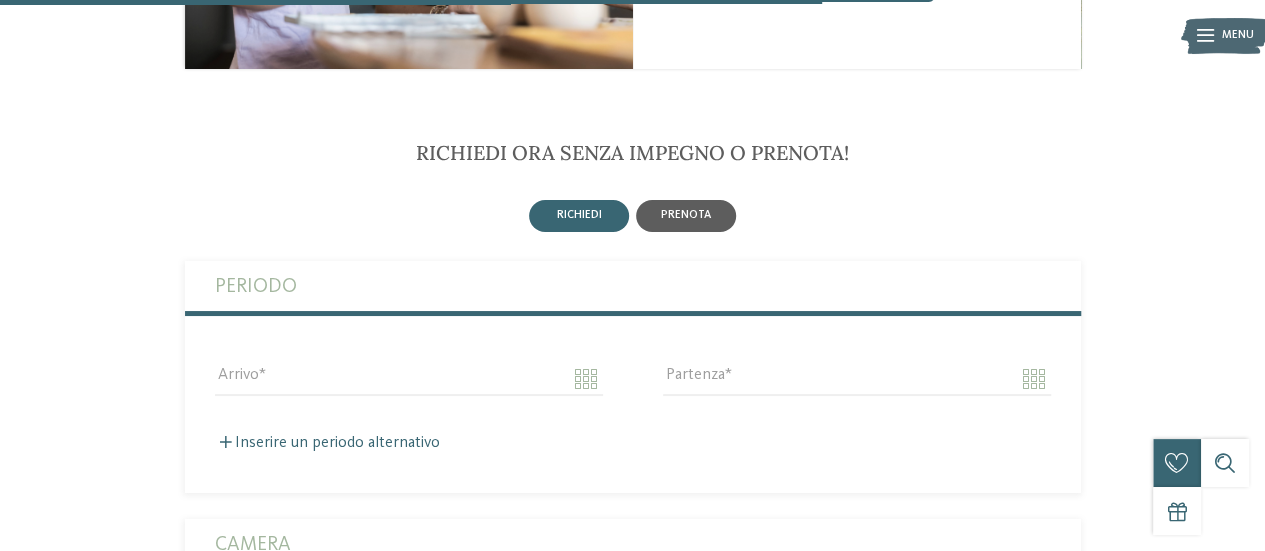 click on "prenota" at bounding box center [686, 215] 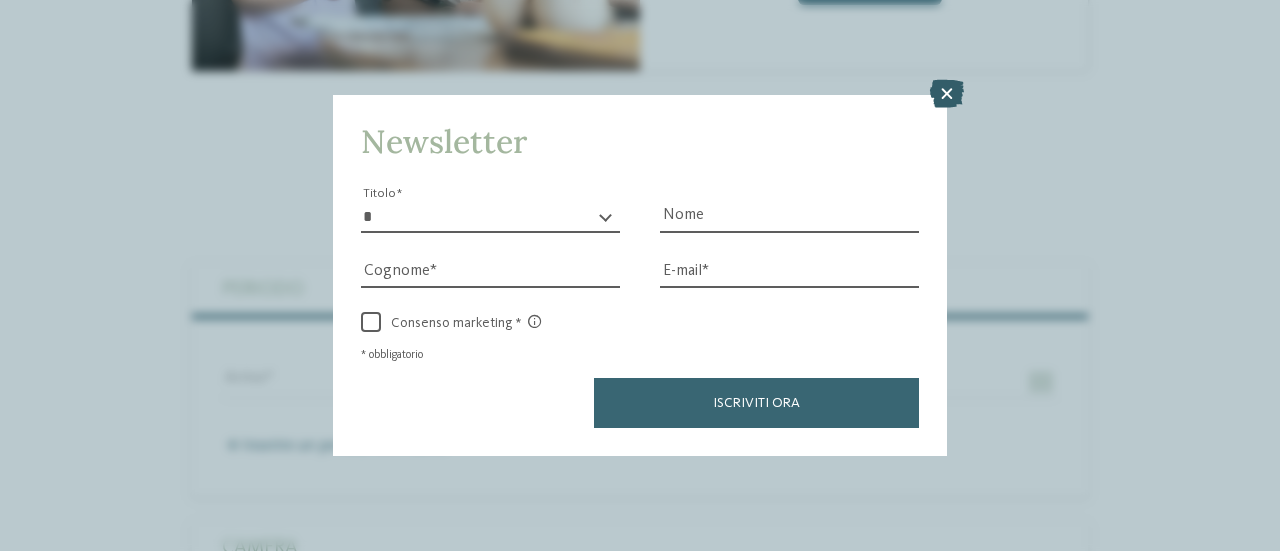 click at bounding box center [947, 94] 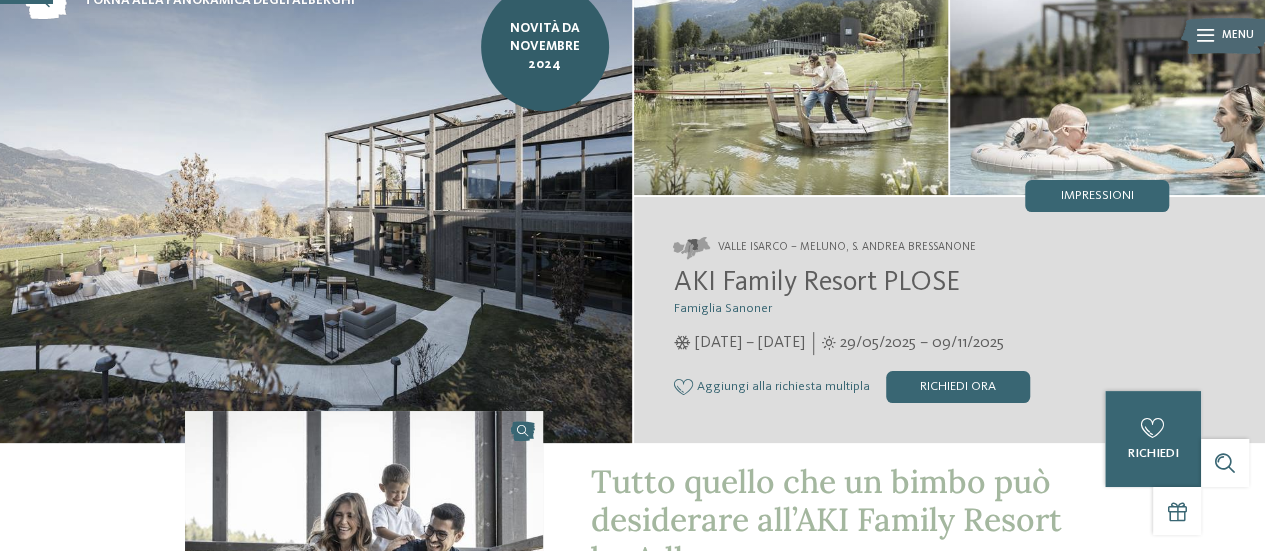 scroll, scrollTop: 0, scrollLeft: 0, axis: both 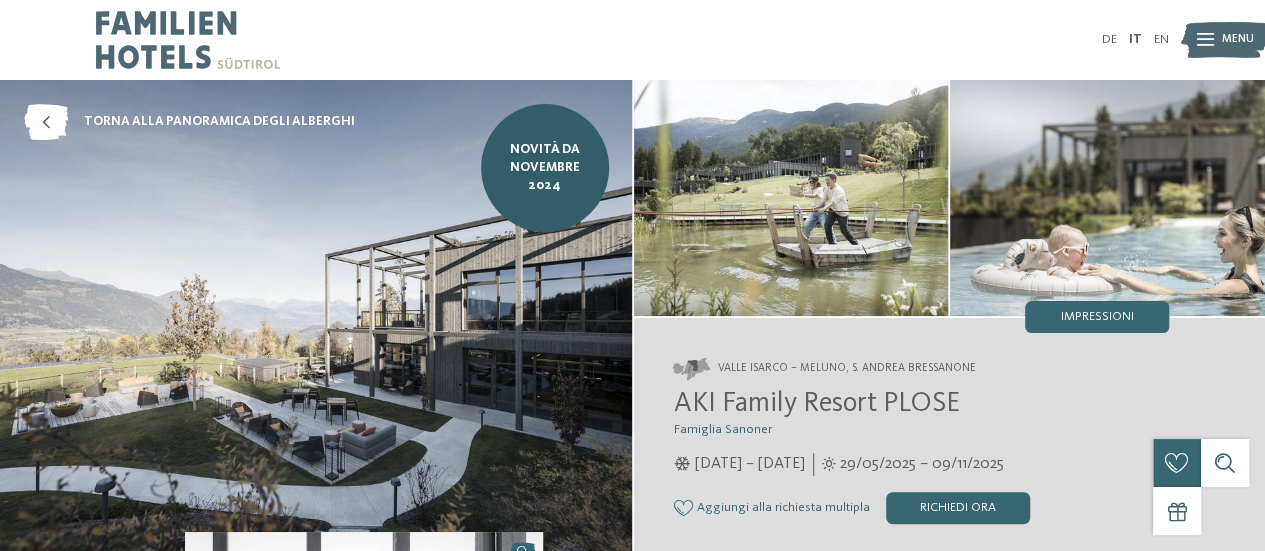 click at bounding box center (188, 40) 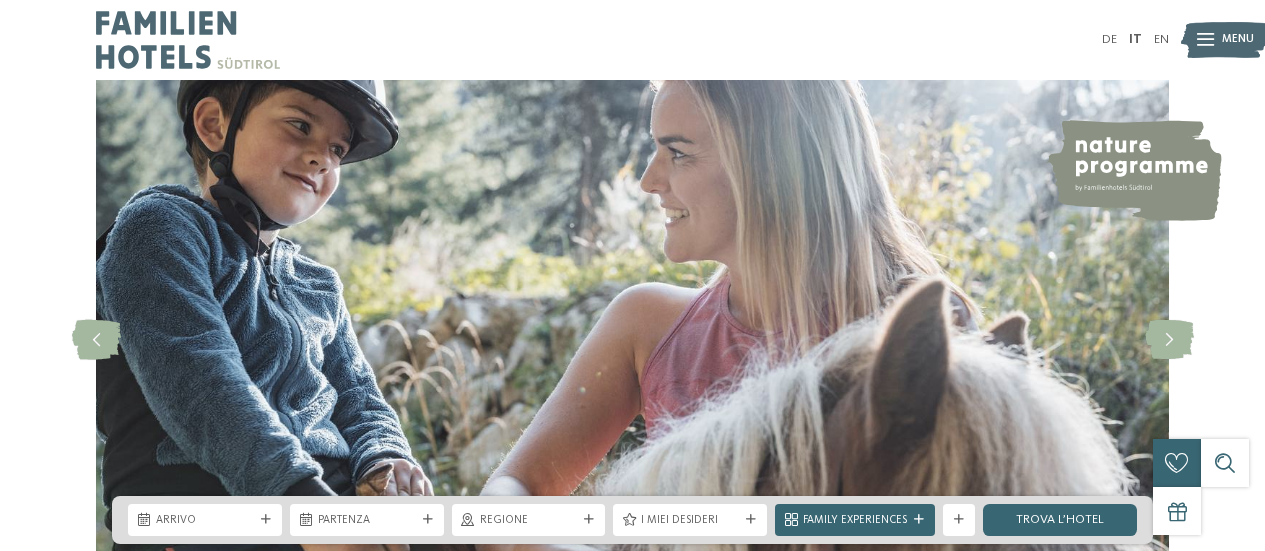 scroll, scrollTop: 0, scrollLeft: 0, axis: both 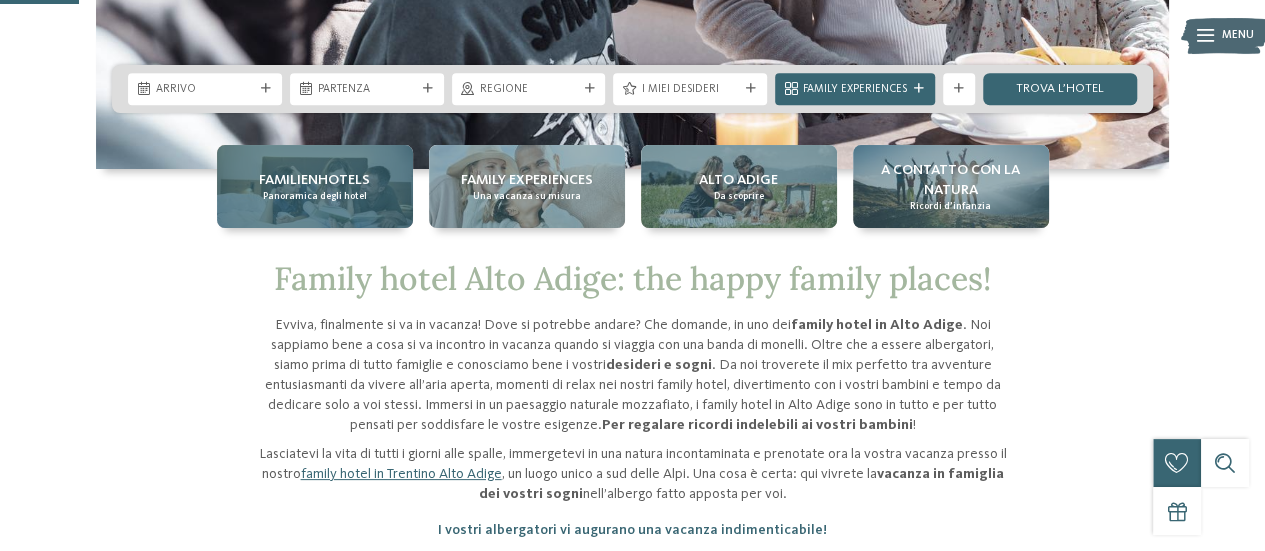 click on "Familienhotels" at bounding box center [314, 180] 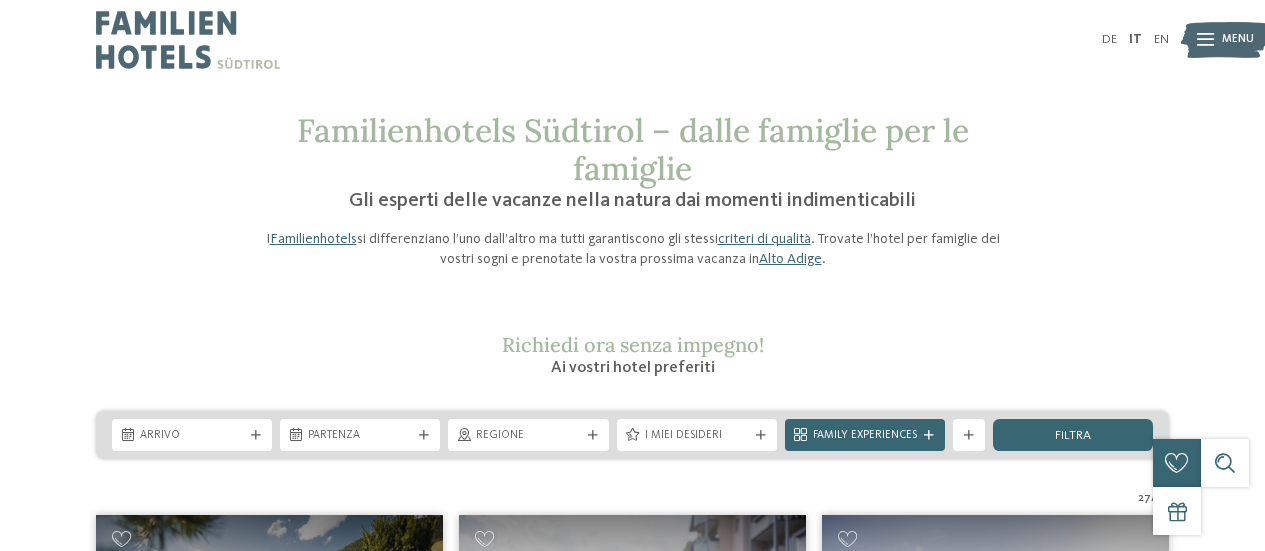 scroll, scrollTop: 0, scrollLeft: 0, axis: both 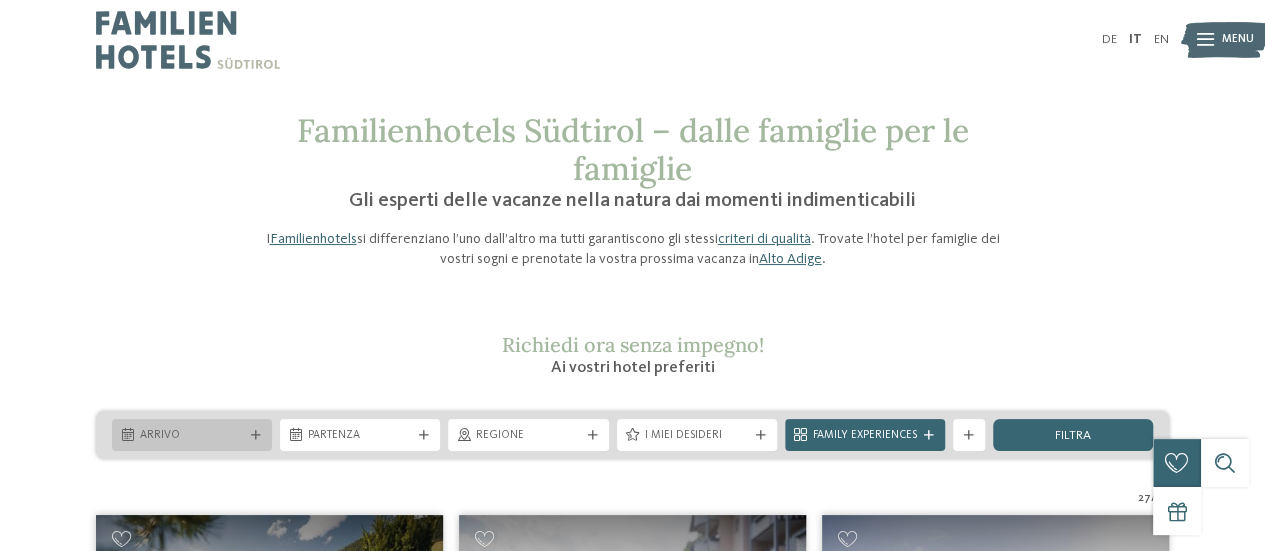 click on "Arrivo" at bounding box center [192, 436] 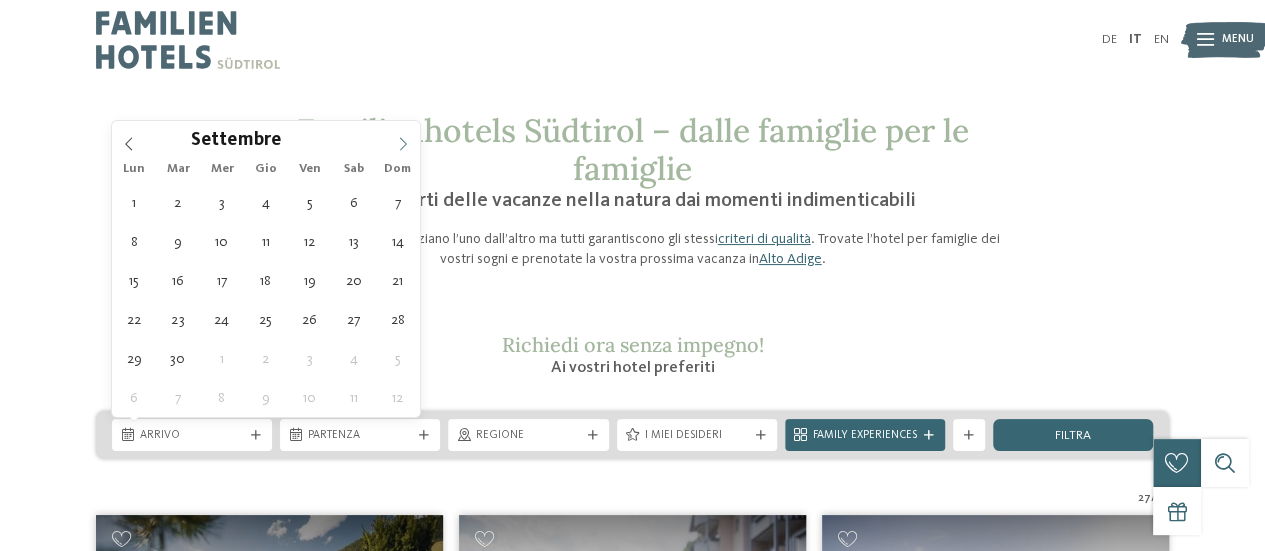 click 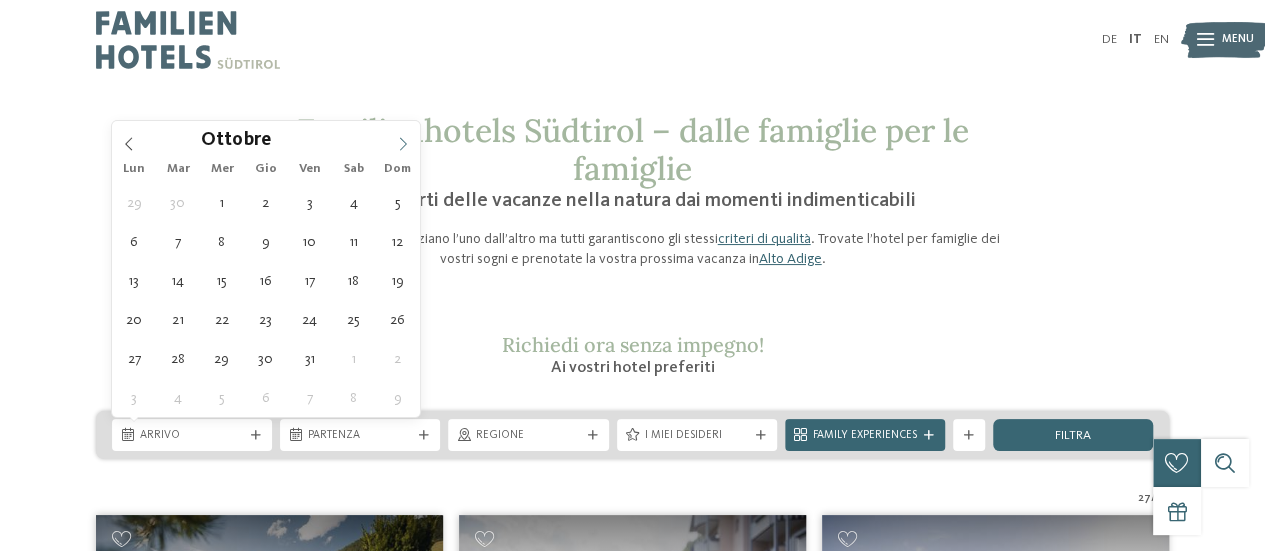 click 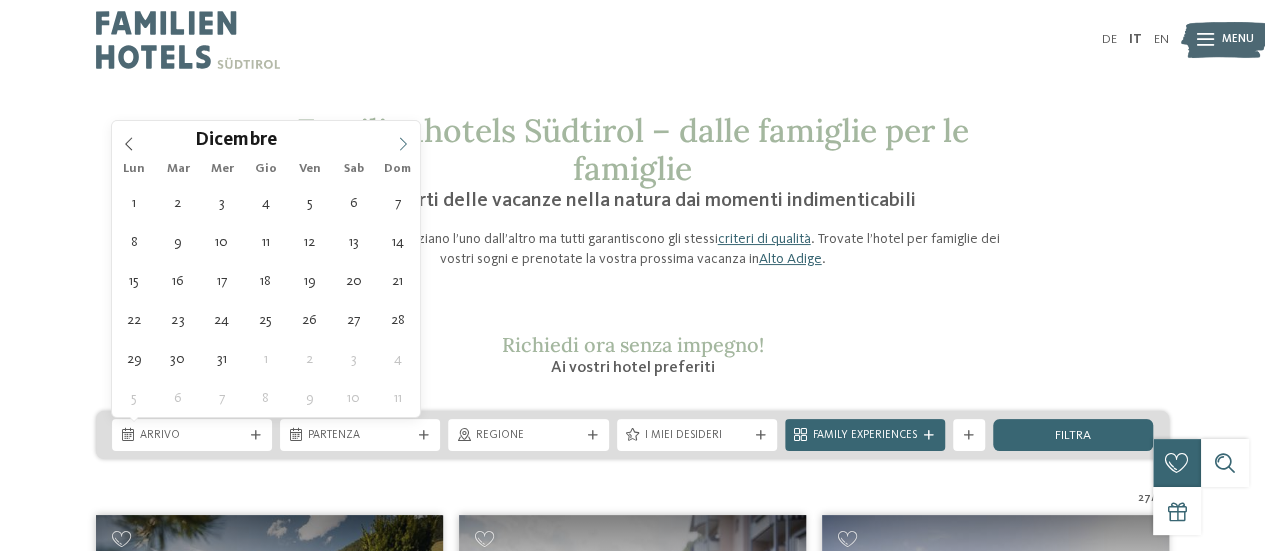 click 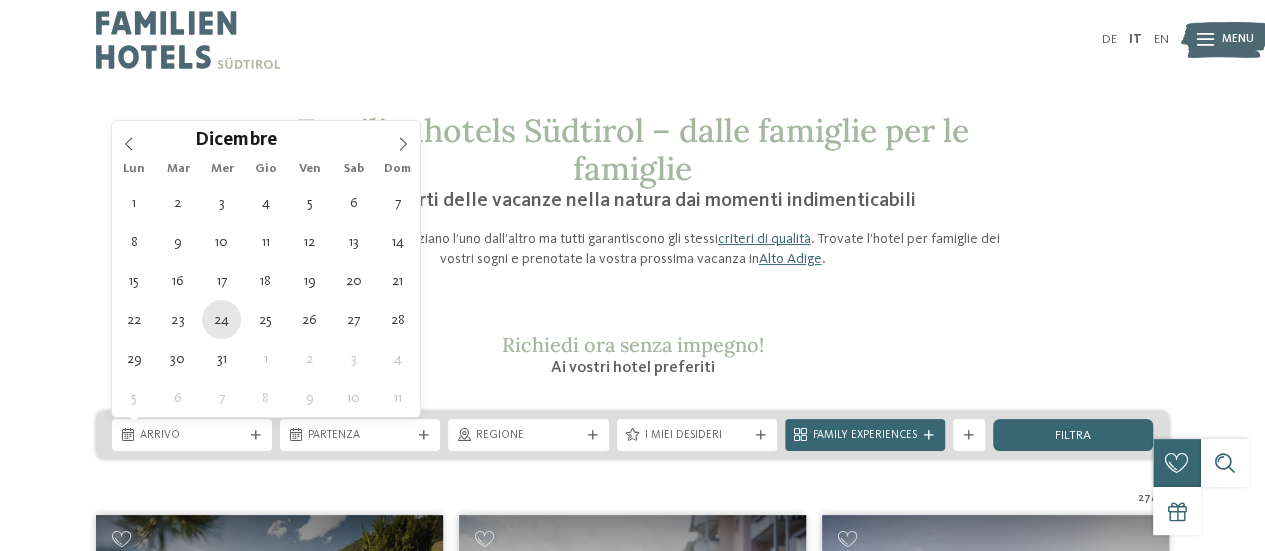 type on "24.12.2025" 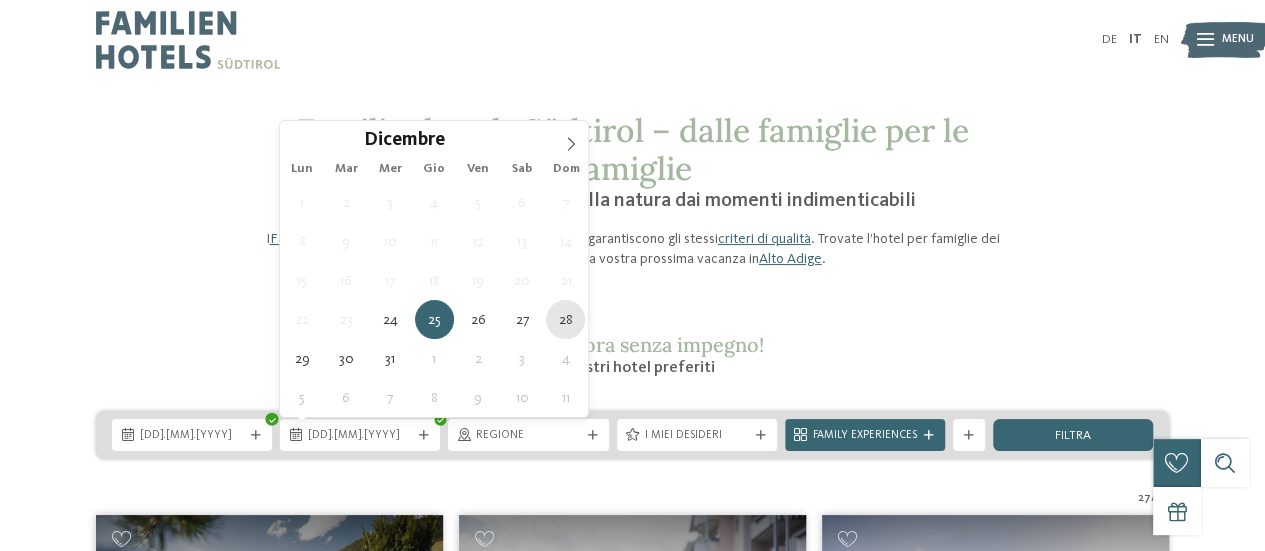 type on "28.12.2025" 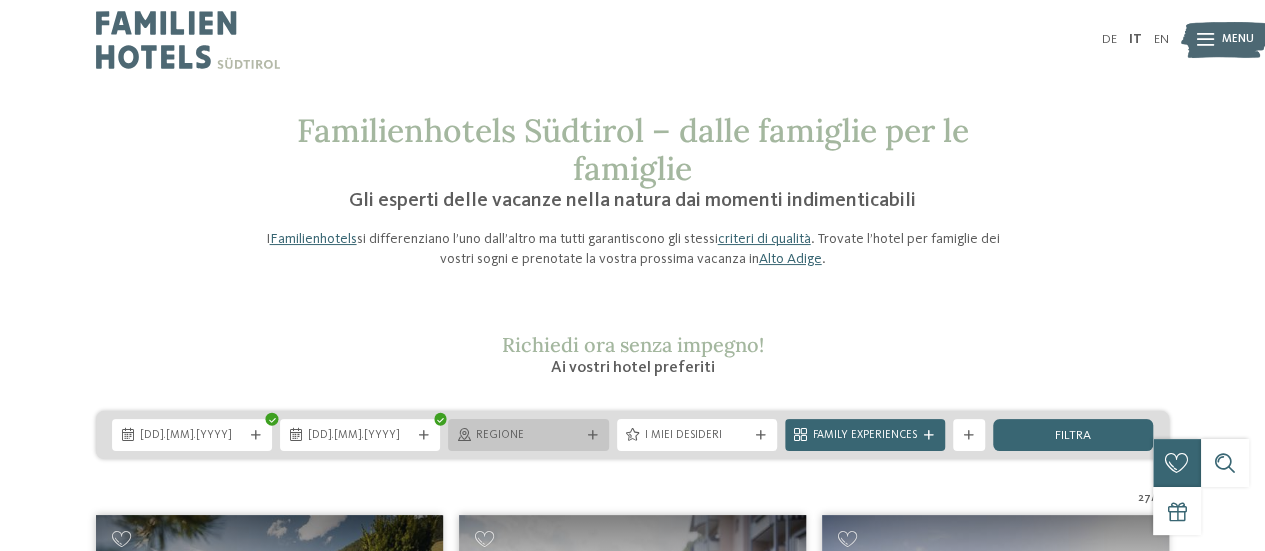 click on "Regione" at bounding box center [528, 436] 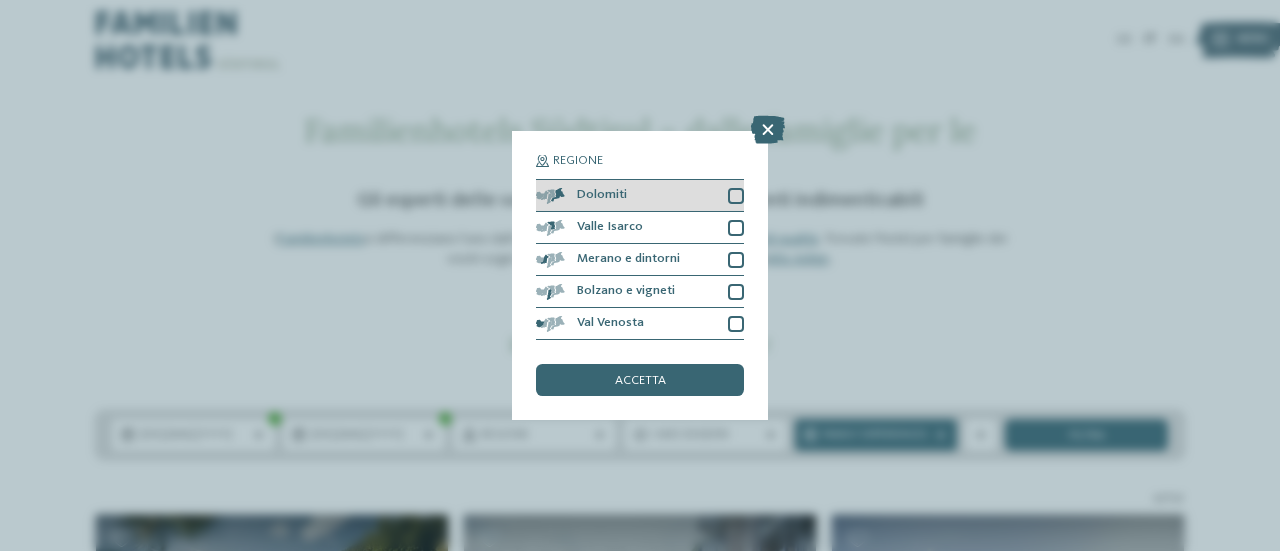 click at bounding box center (736, 196) 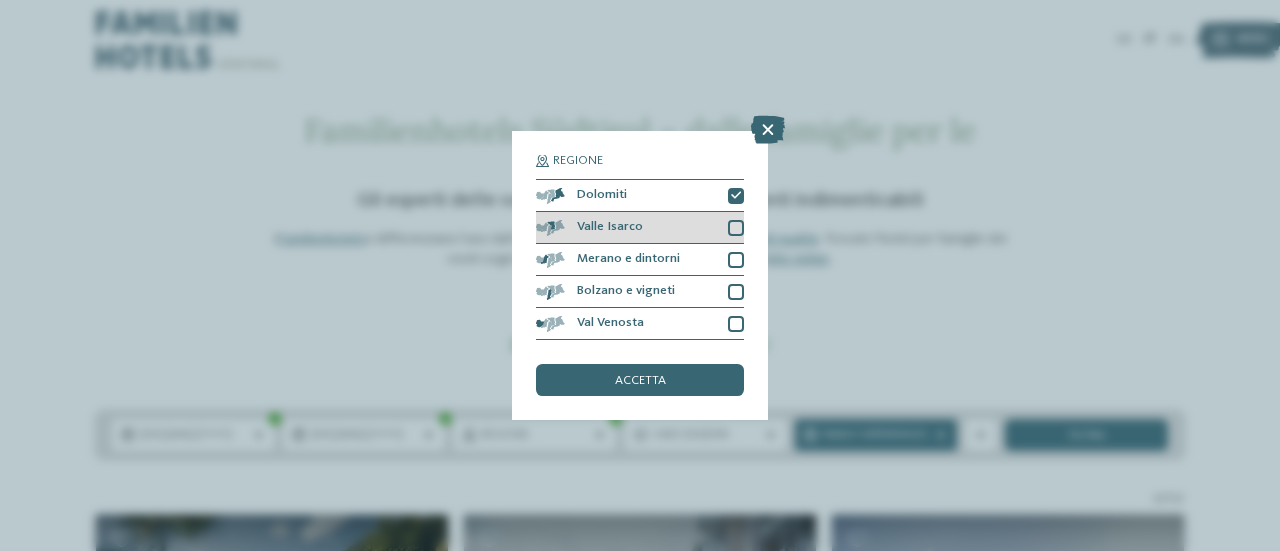 click at bounding box center (736, 228) 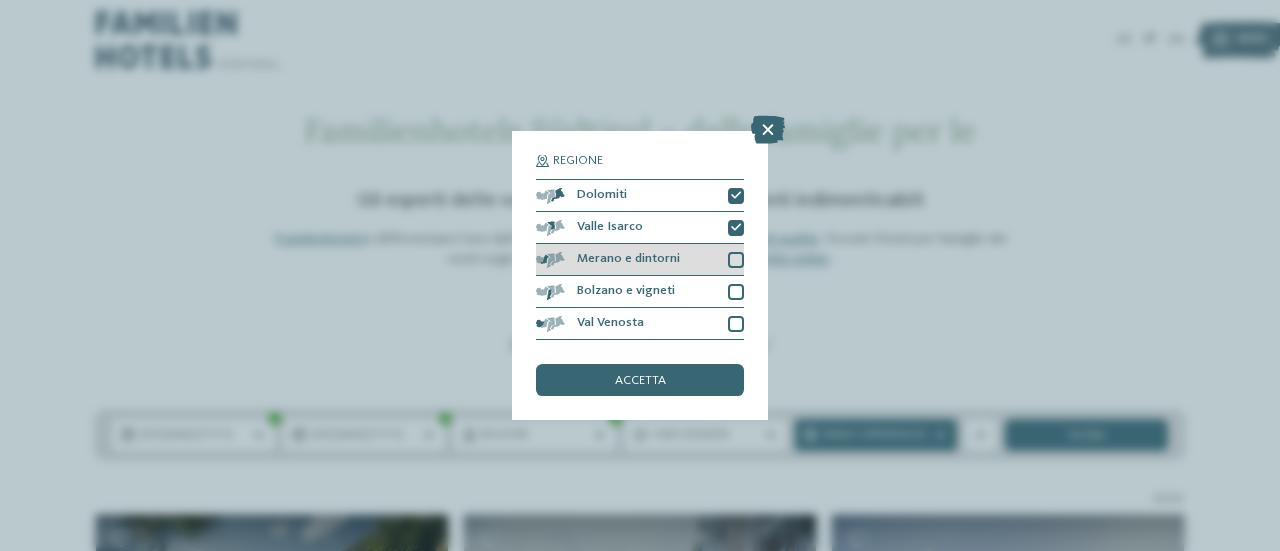 click at bounding box center (736, 260) 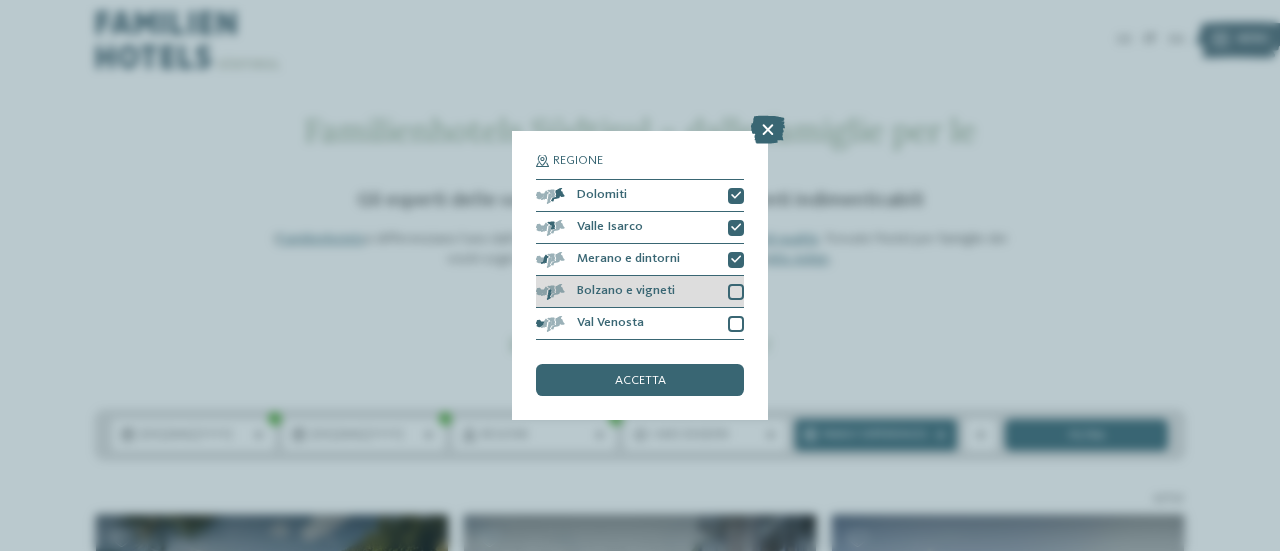 click on "Bolzano e vigneti" at bounding box center (640, 292) 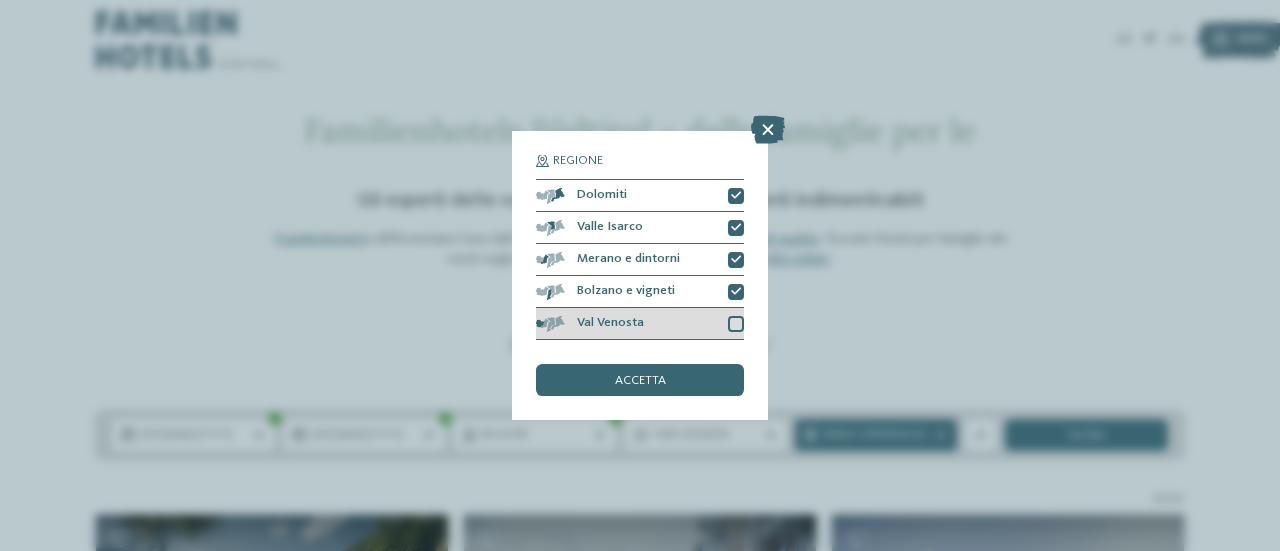 click at bounding box center [736, 324] 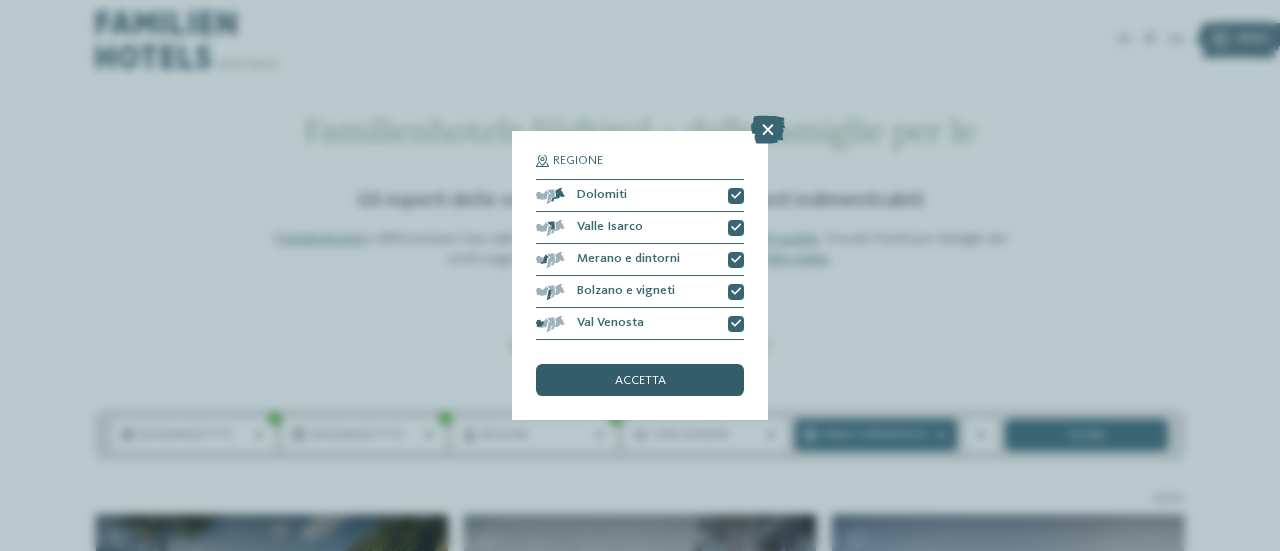 click on "accetta" at bounding box center [640, 380] 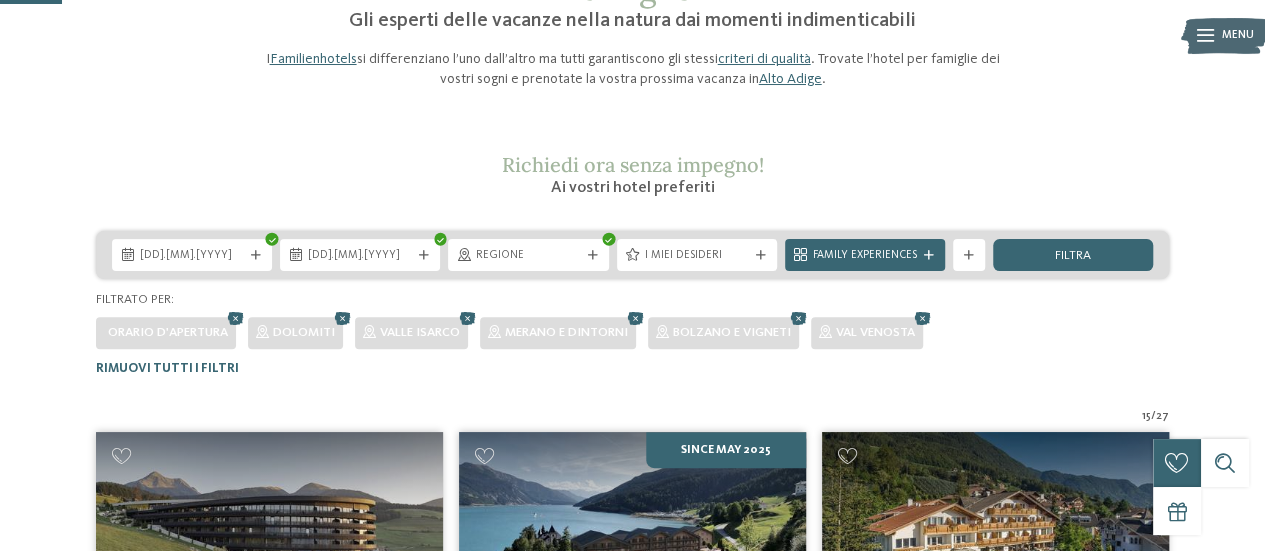 scroll, scrollTop: 180, scrollLeft: 0, axis: vertical 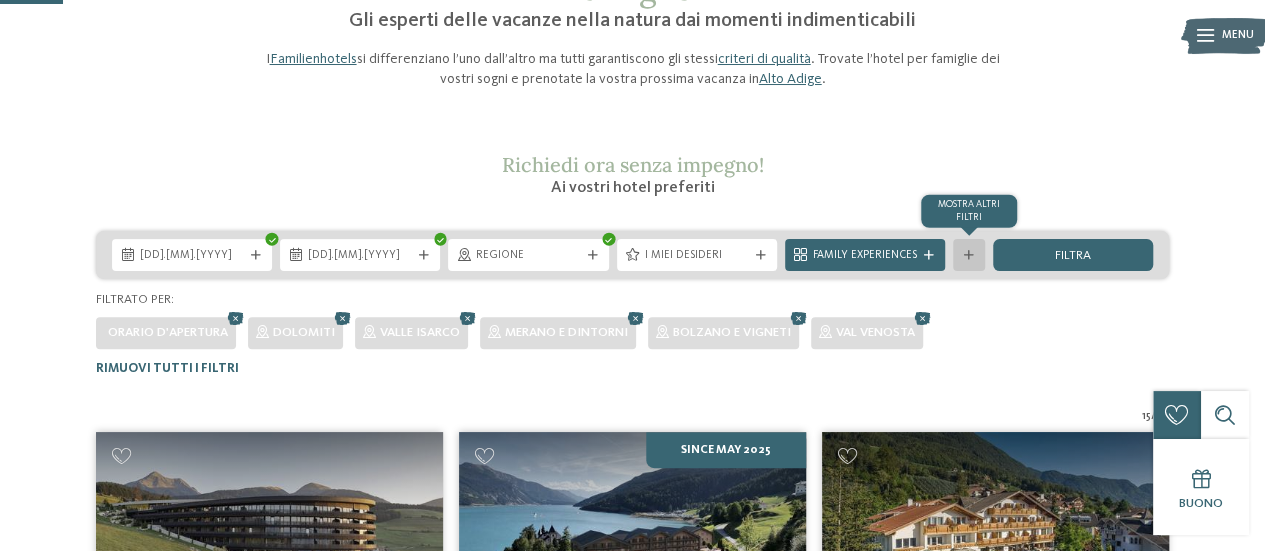 click on "mostra altri filtri" at bounding box center [969, 255] 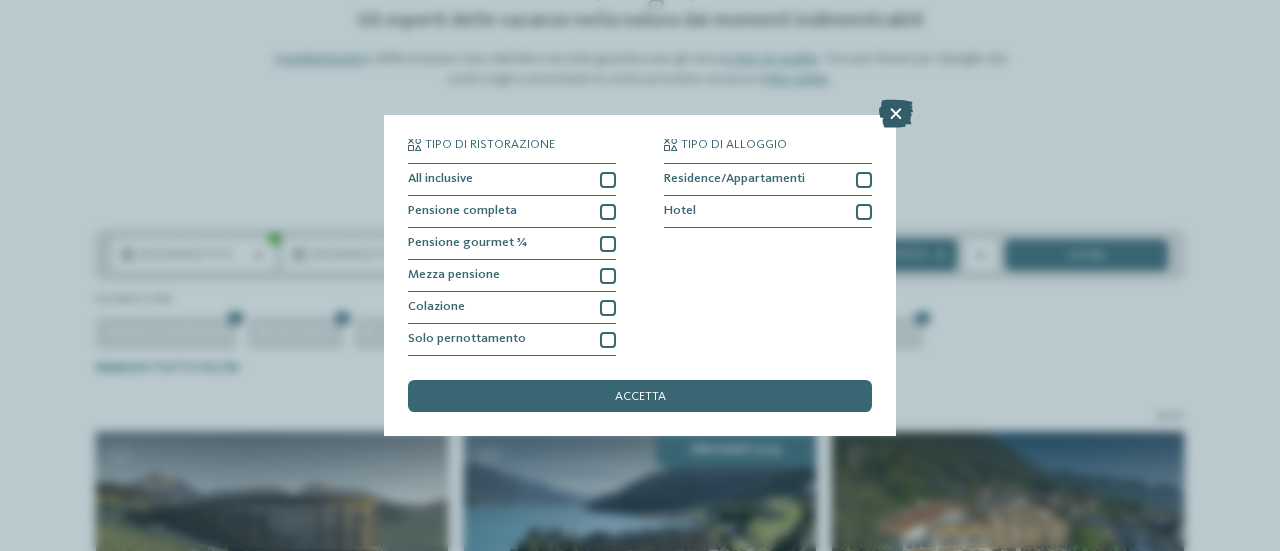 click at bounding box center [896, 114] 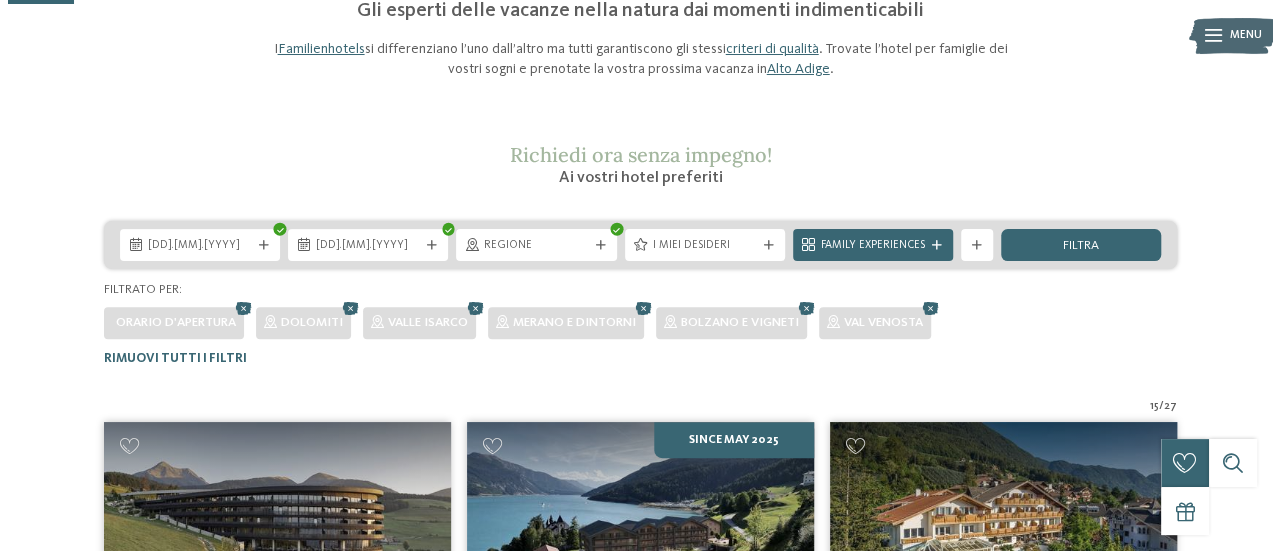 scroll, scrollTop: 192, scrollLeft: 0, axis: vertical 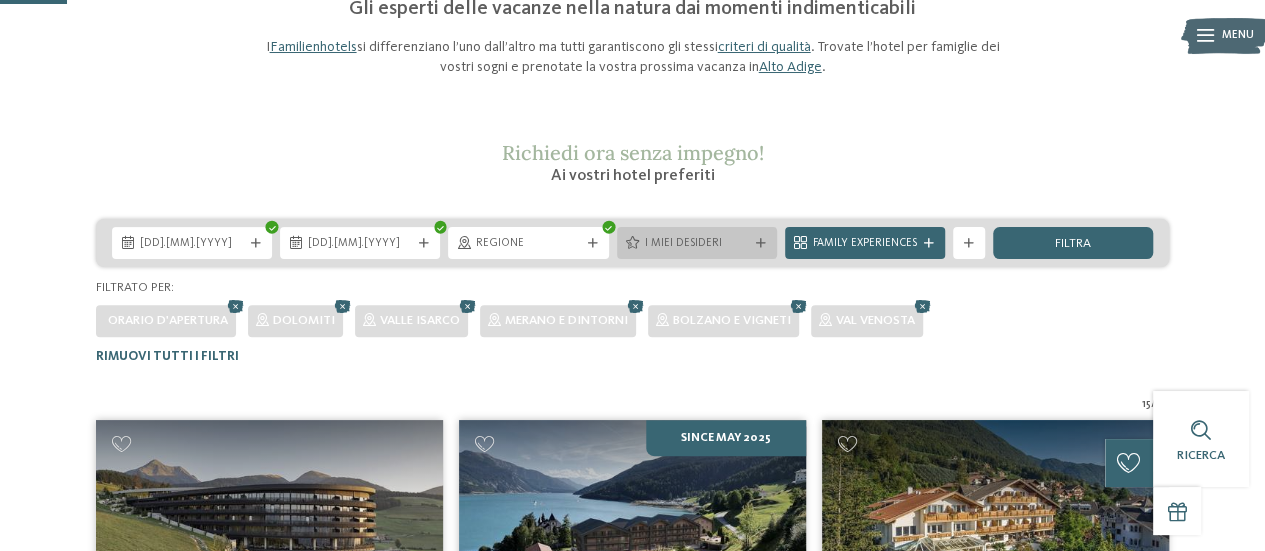 click on "I miei desideri" at bounding box center [697, 243] 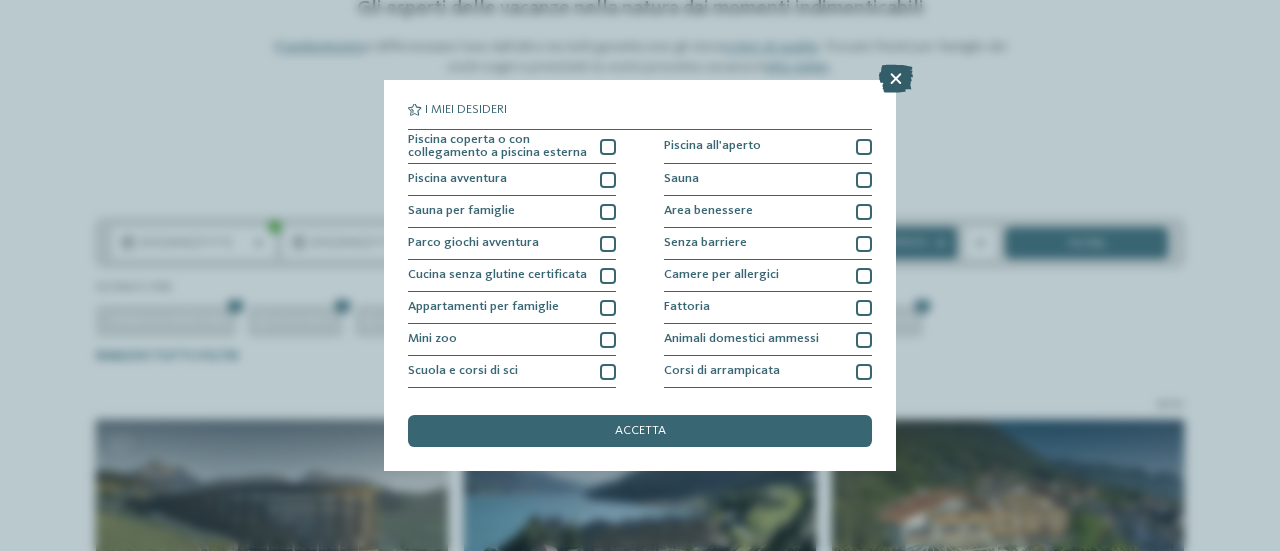 click at bounding box center [896, 79] 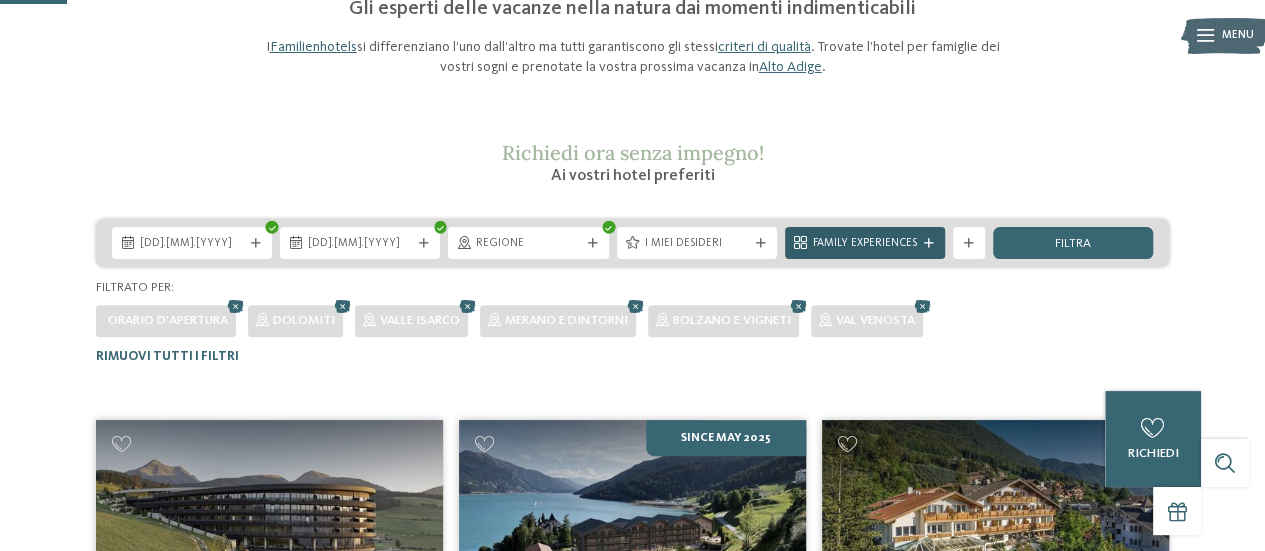 click at bounding box center (929, 244) 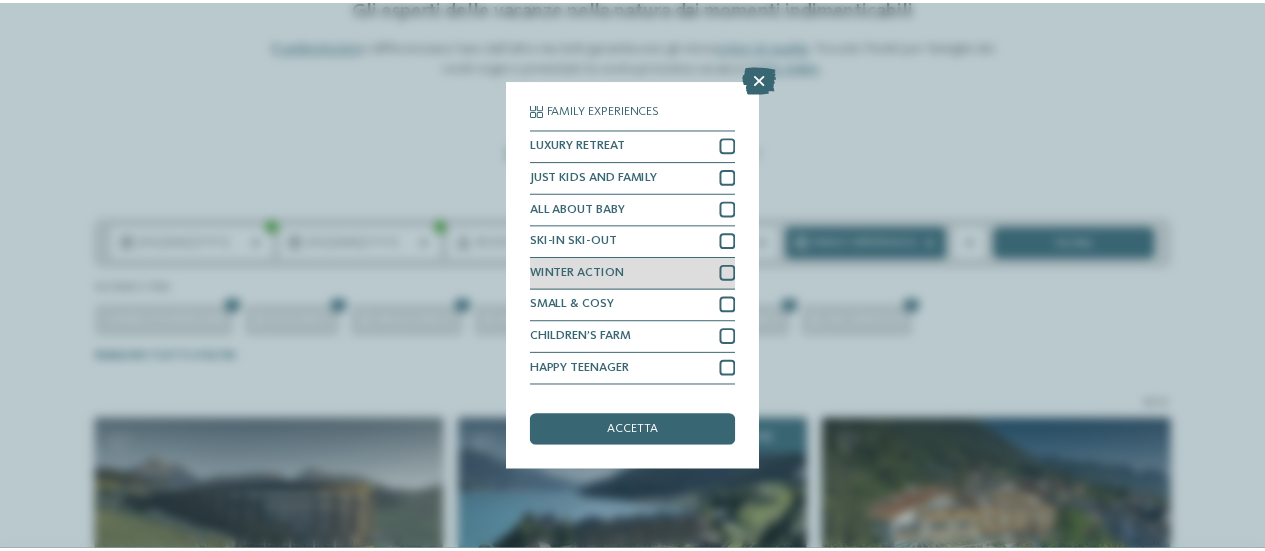 scroll, scrollTop: 58, scrollLeft: 0, axis: vertical 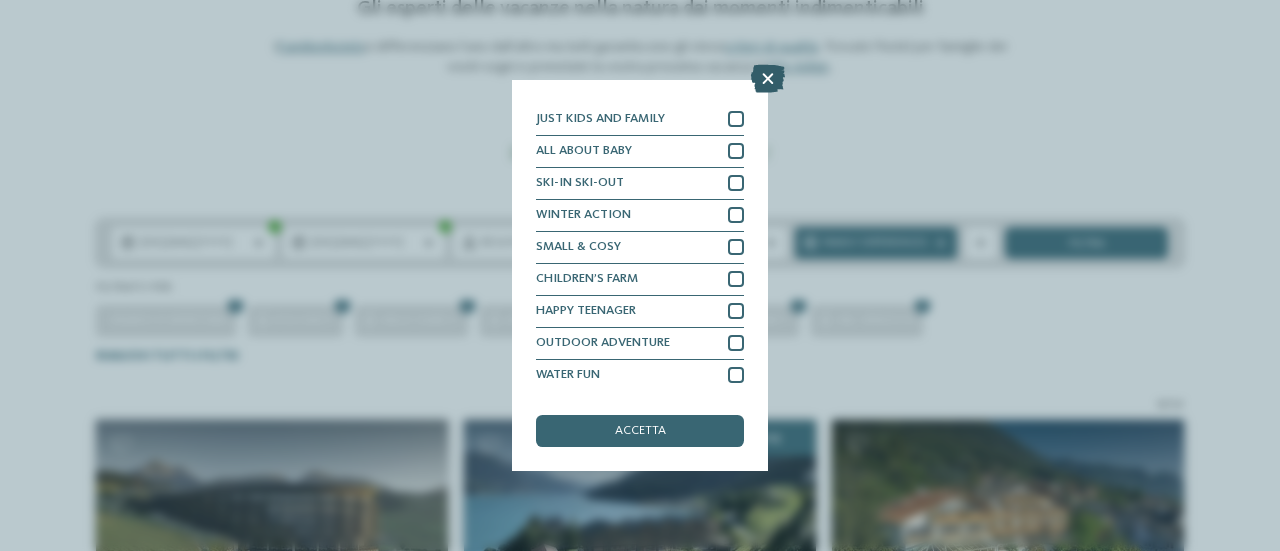 click at bounding box center [768, 79] 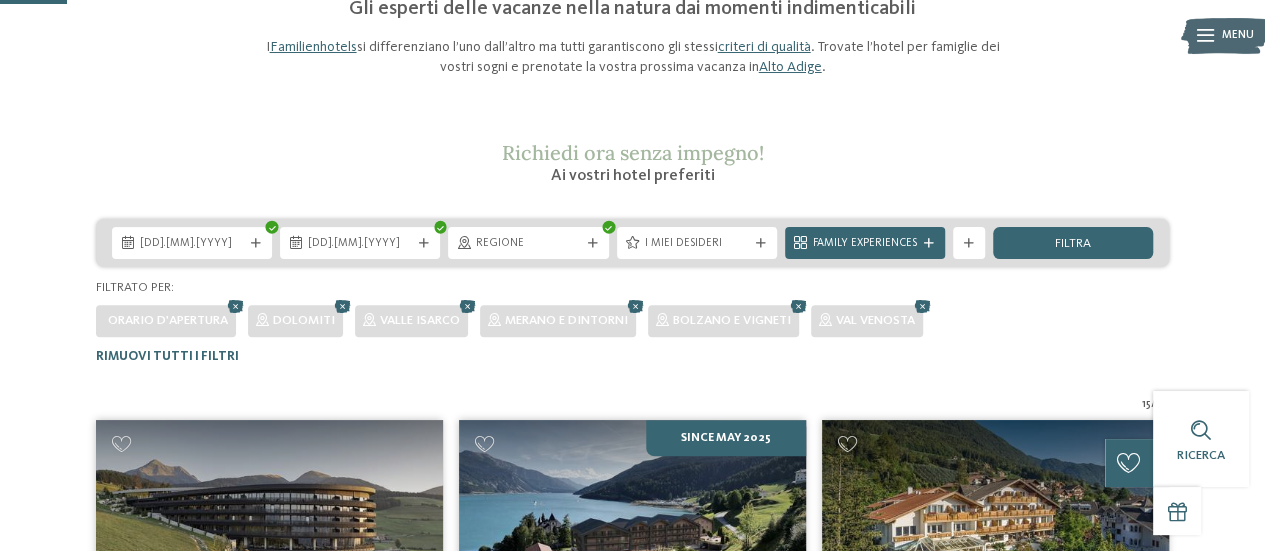 click on "Richiedi ora senza impegno!
Ai vostri hotel preferiti" at bounding box center [633, 164] 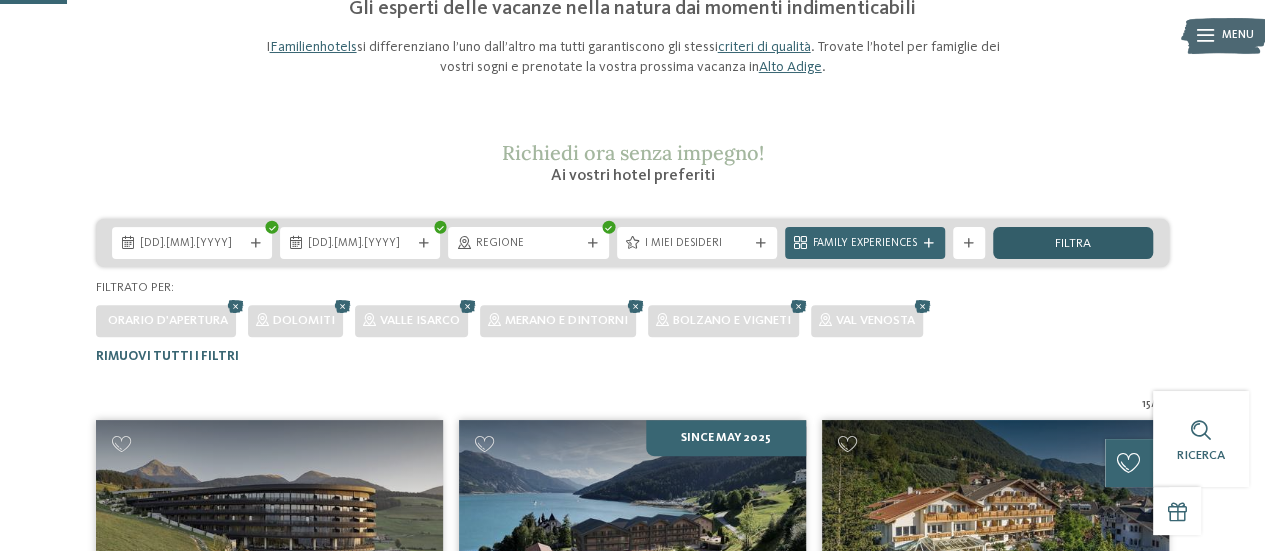 click on "filtra" at bounding box center (1073, 243) 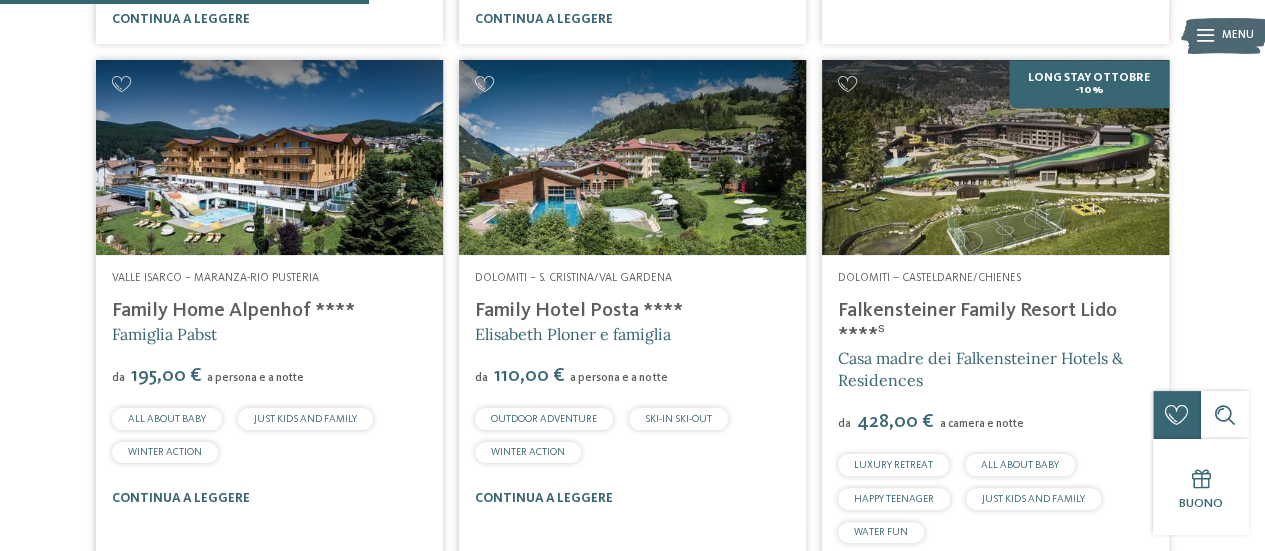 scroll, scrollTop: 1066, scrollLeft: 0, axis: vertical 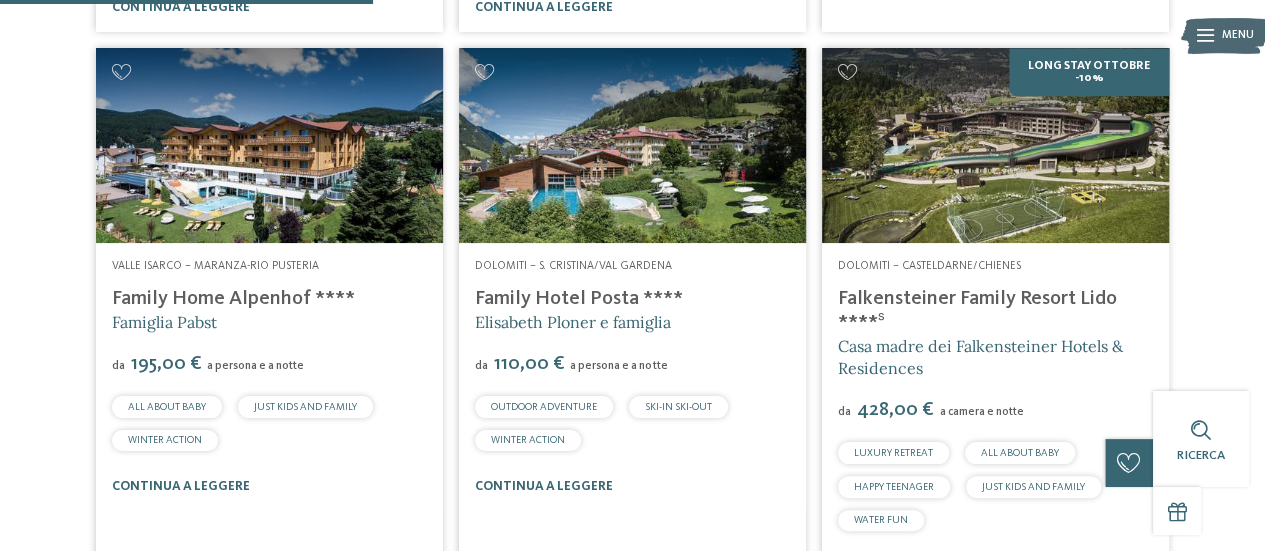 click on "Falkensteiner Family Resort Lido ****ˢ" at bounding box center [977, 311] 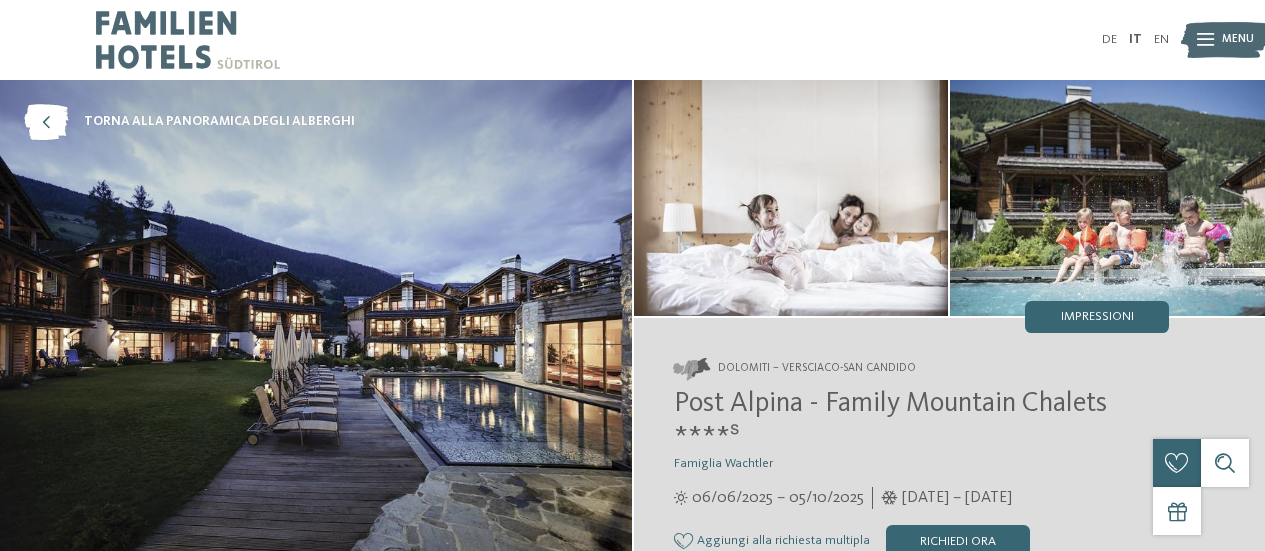 scroll, scrollTop: 0, scrollLeft: 0, axis: both 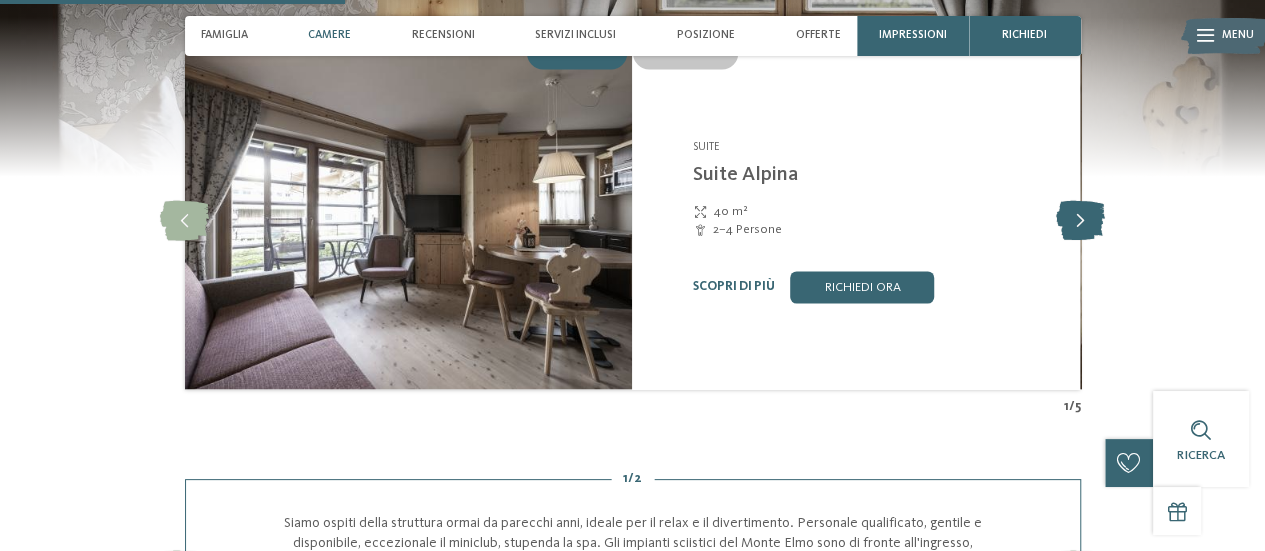 click at bounding box center [1080, 221] 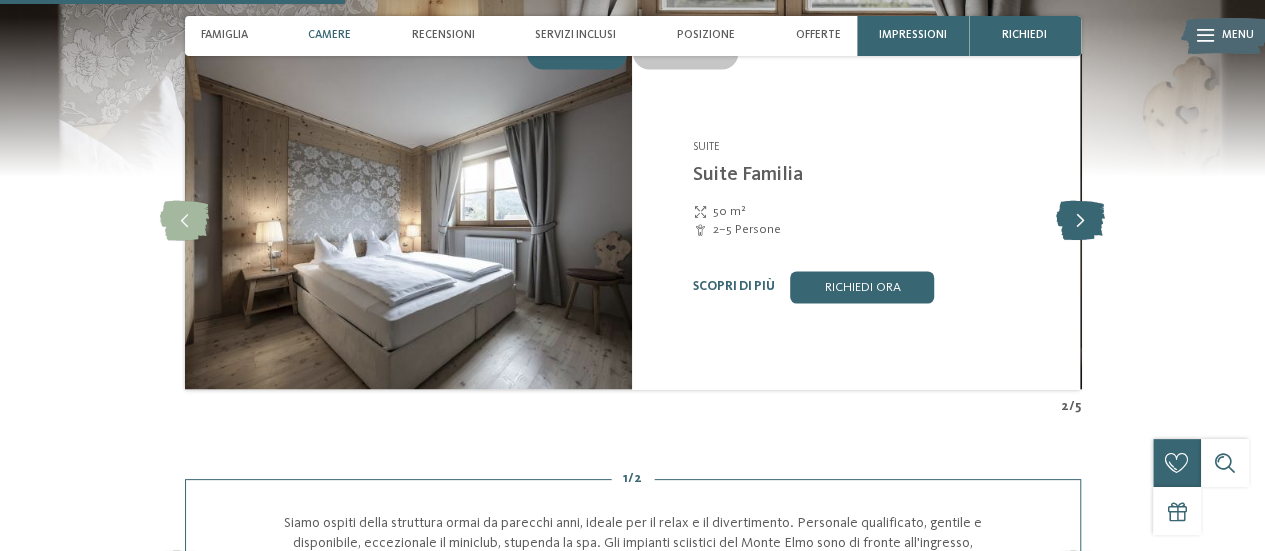 click at bounding box center [1080, 221] 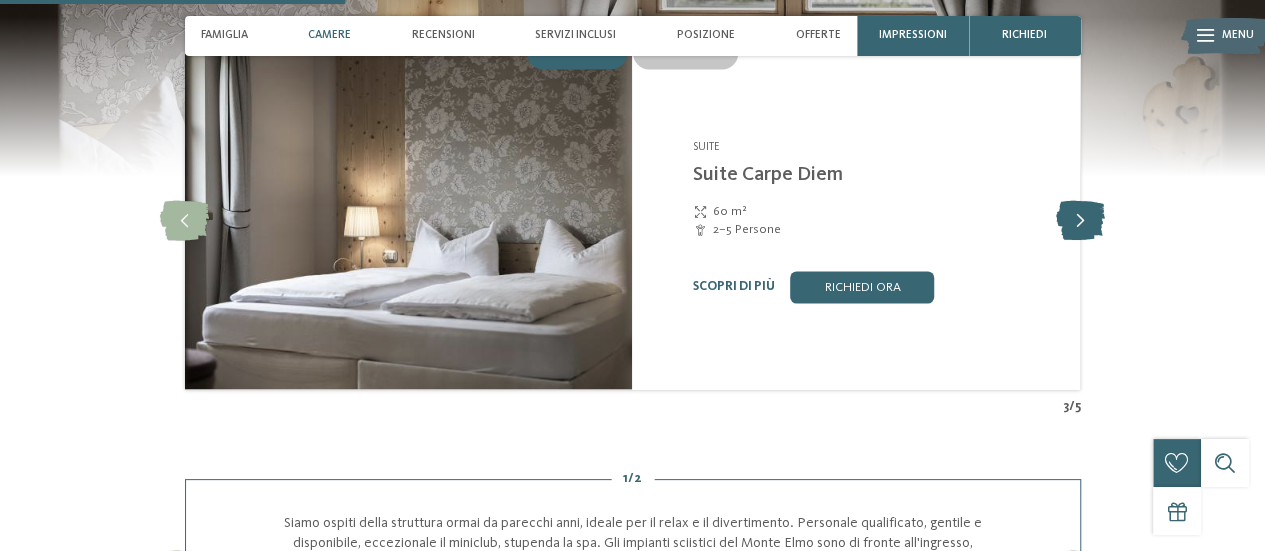 click at bounding box center (1080, 221) 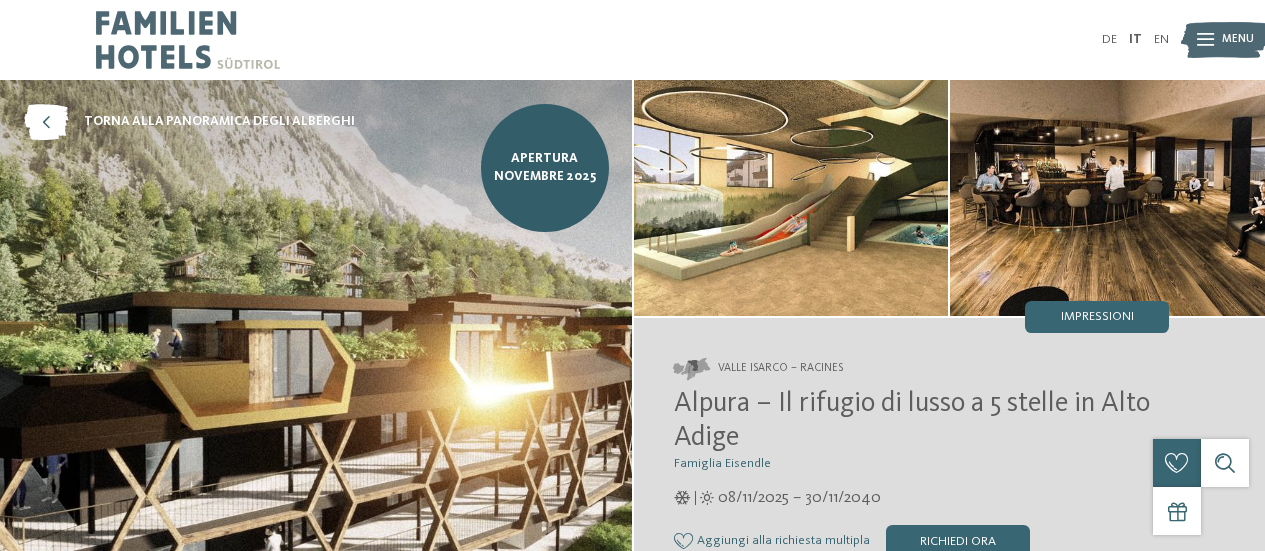 scroll, scrollTop: 0, scrollLeft: 0, axis: both 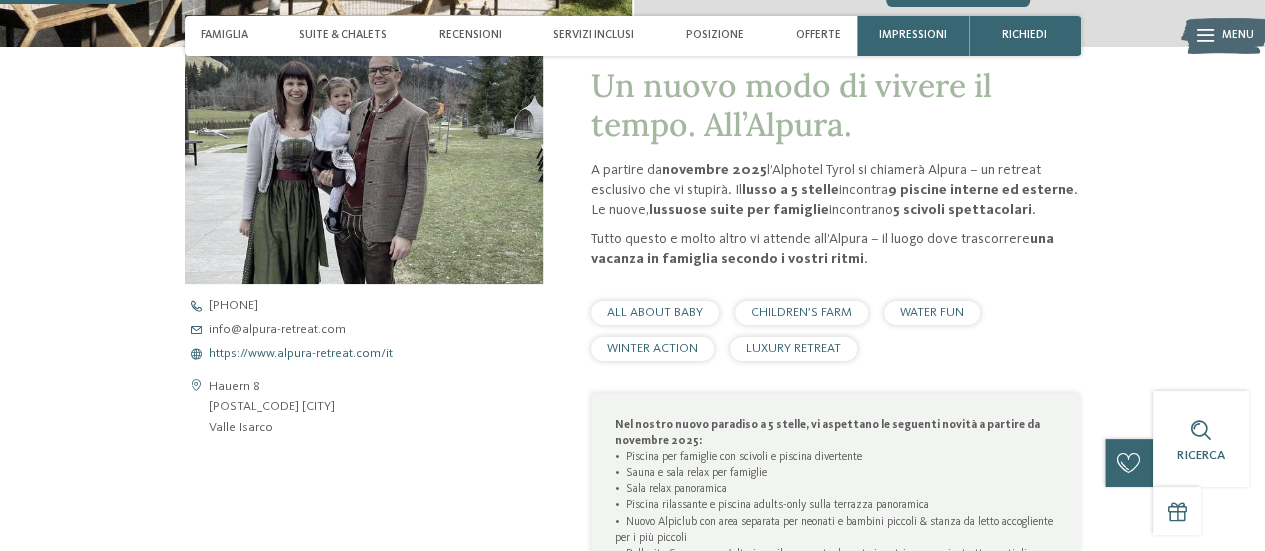 click on "https://www.alpura-retreat.com/it" at bounding box center [301, 354] 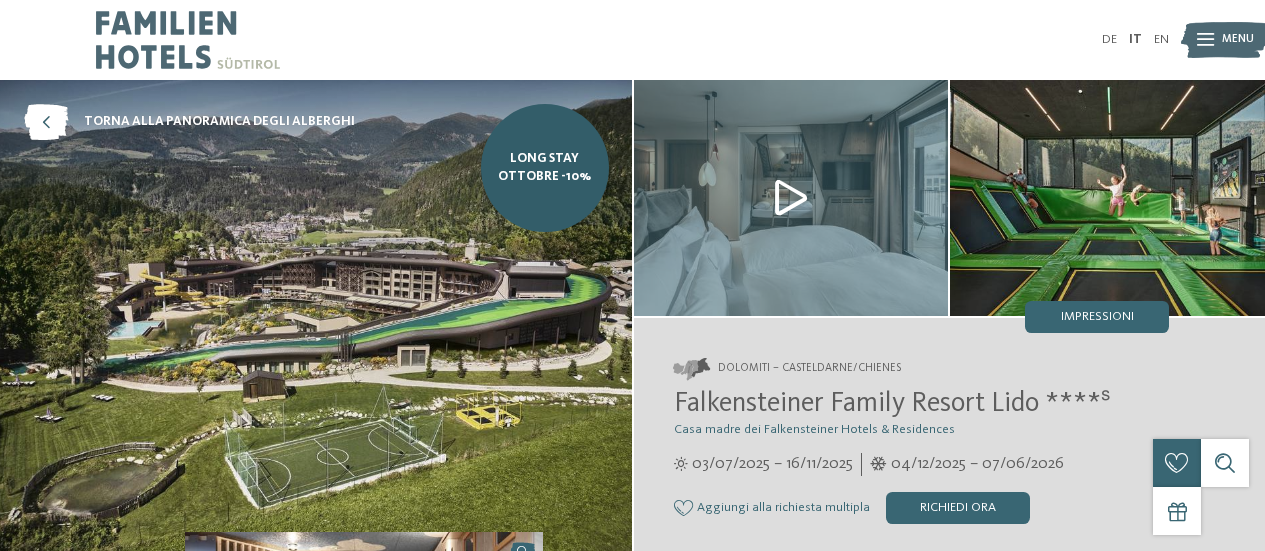 scroll, scrollTop: 0, scrollLeft: 0, axis: both 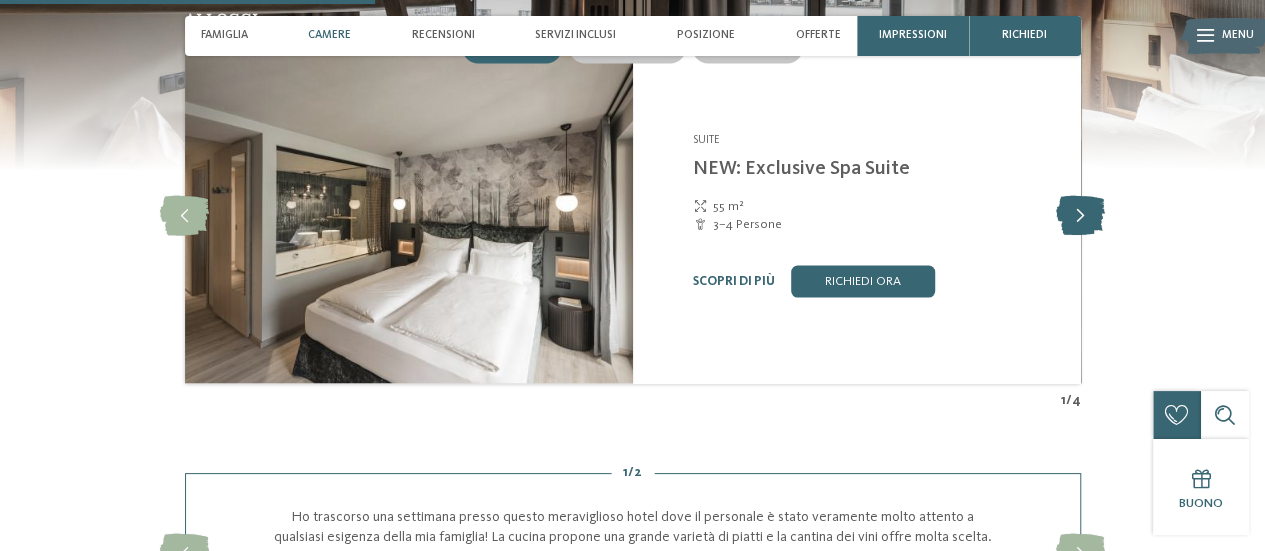 click at bounding box center (1080, 215) 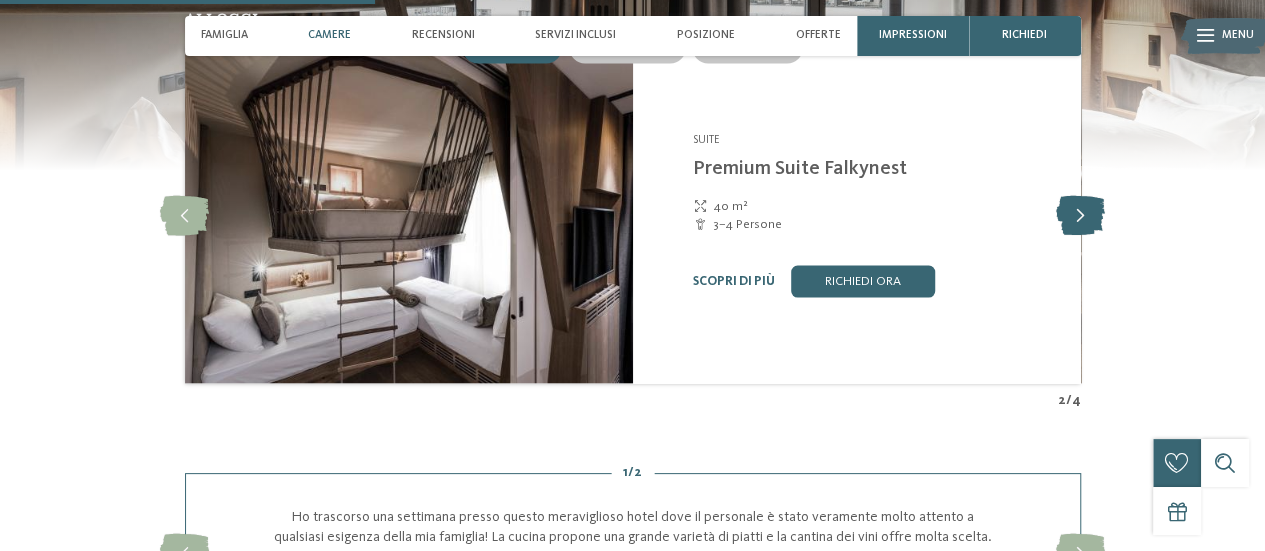 click at bounding box center (1080, 215) 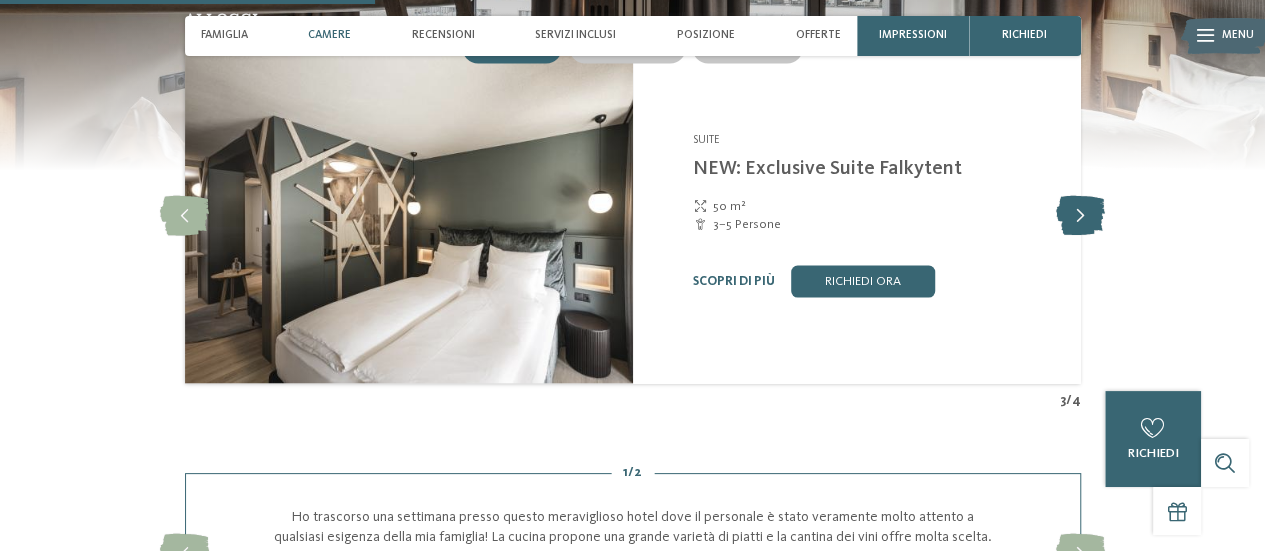 click at bounding box center (1080, 215) 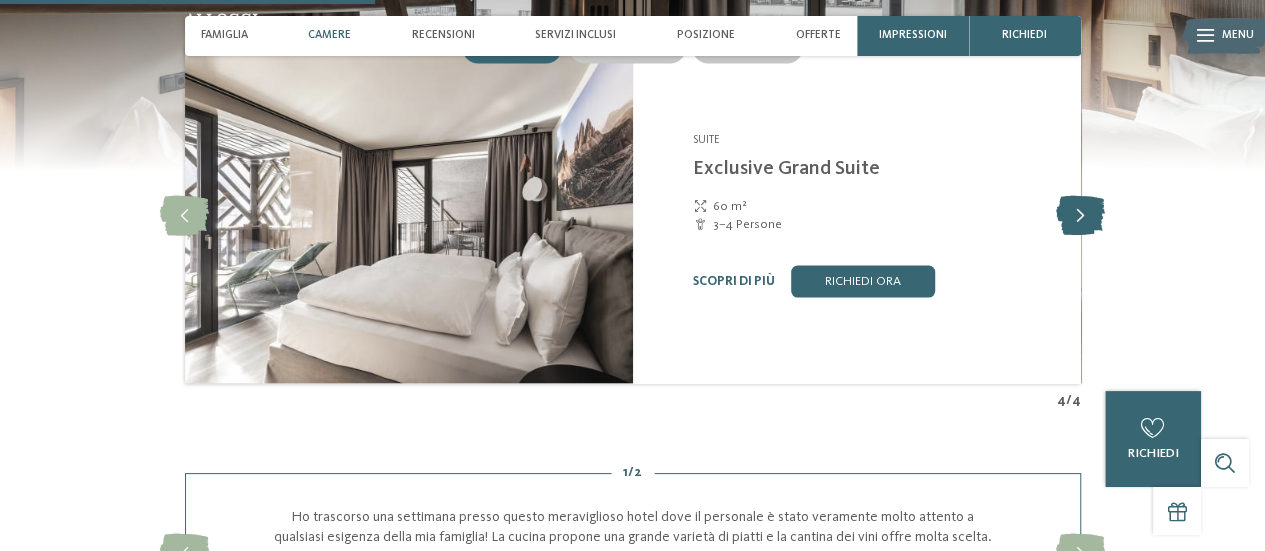 click at bounding box center [1080, 215] 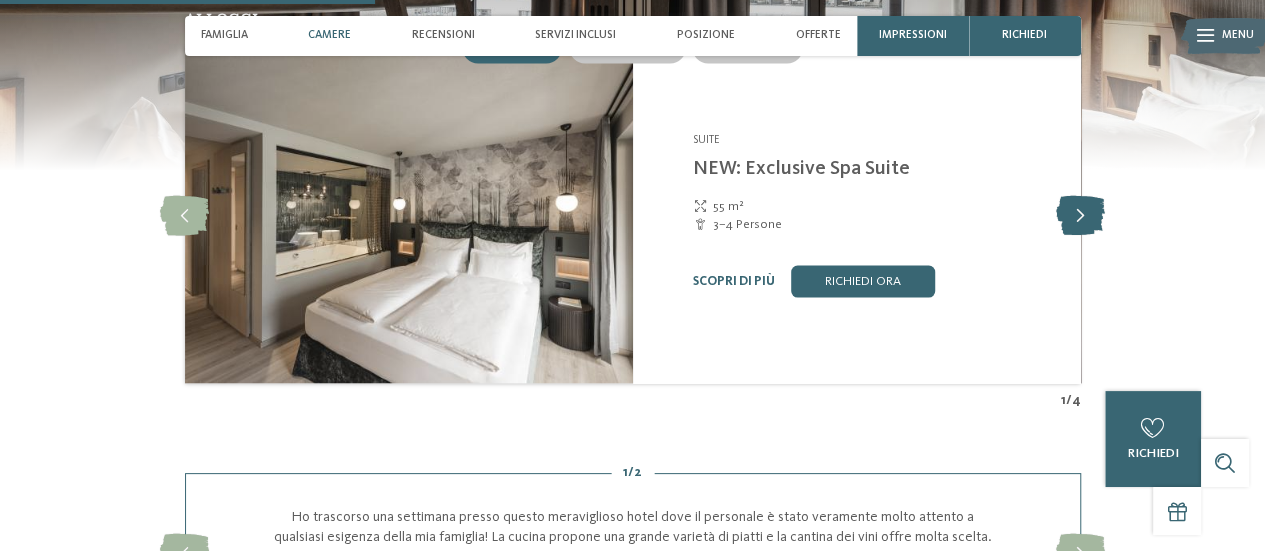 click at bounding box center [1080, 215] 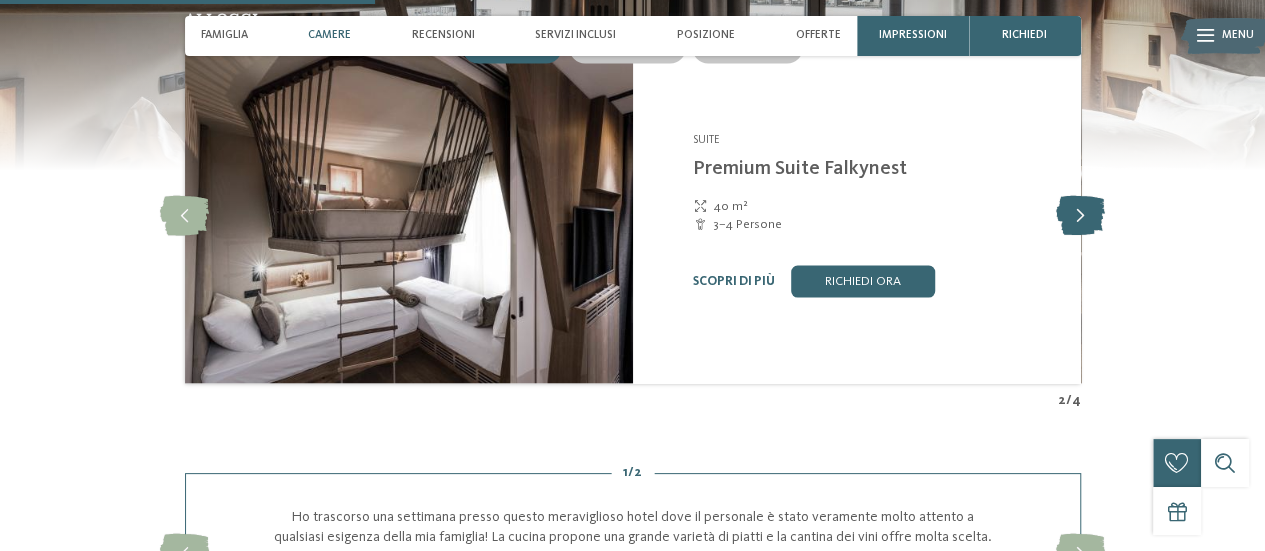 click at bounding box center [1080, 215] 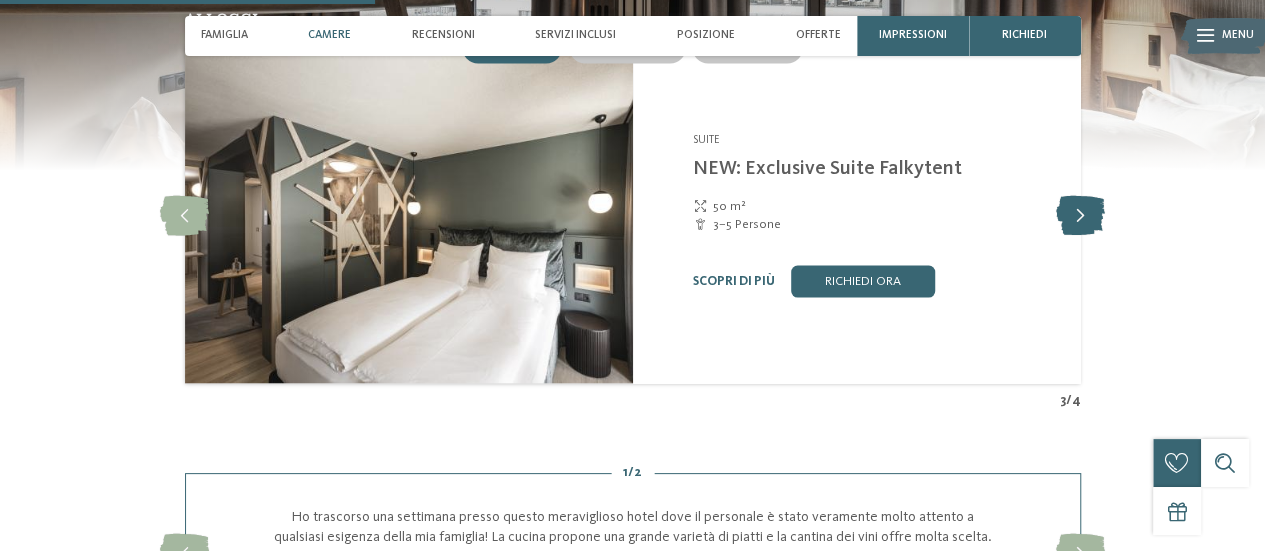 click at bounding box center (1080, 215) 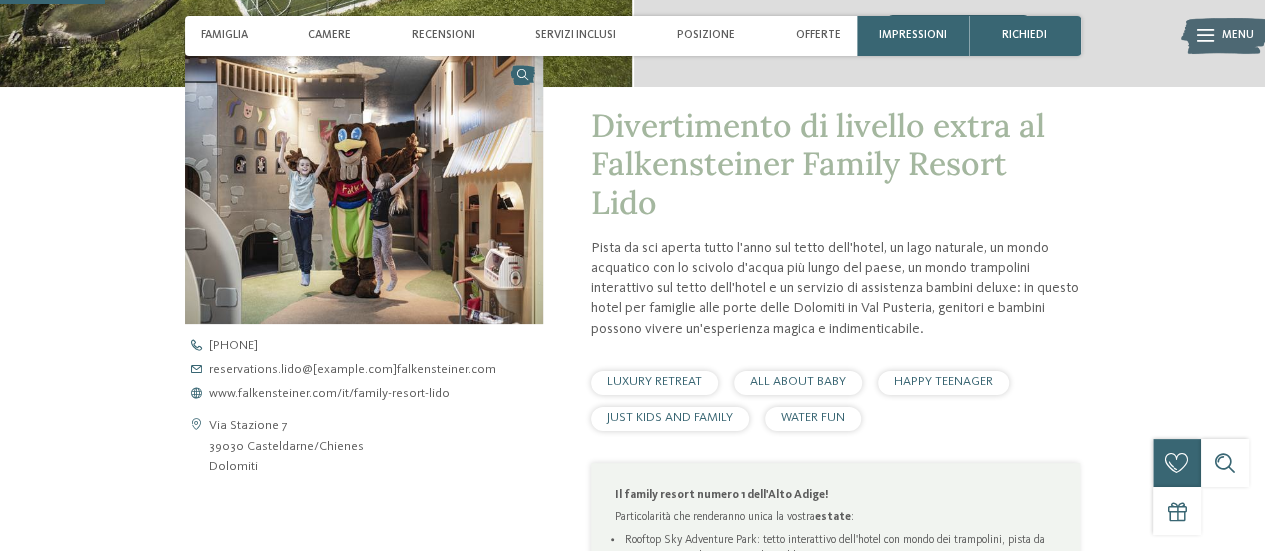 scroll, scrollTop: 476, scrollLeft: 0, axis: vertical 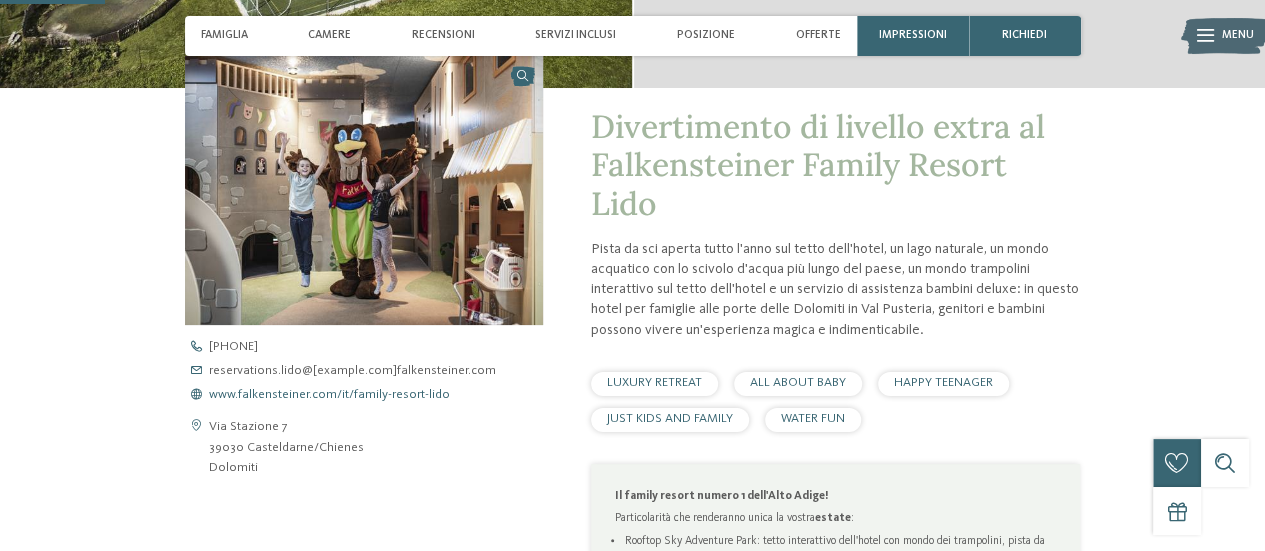 click on "www.falkensteiner.com/it/family-resort-lido" at bounding box center [329, 395] 